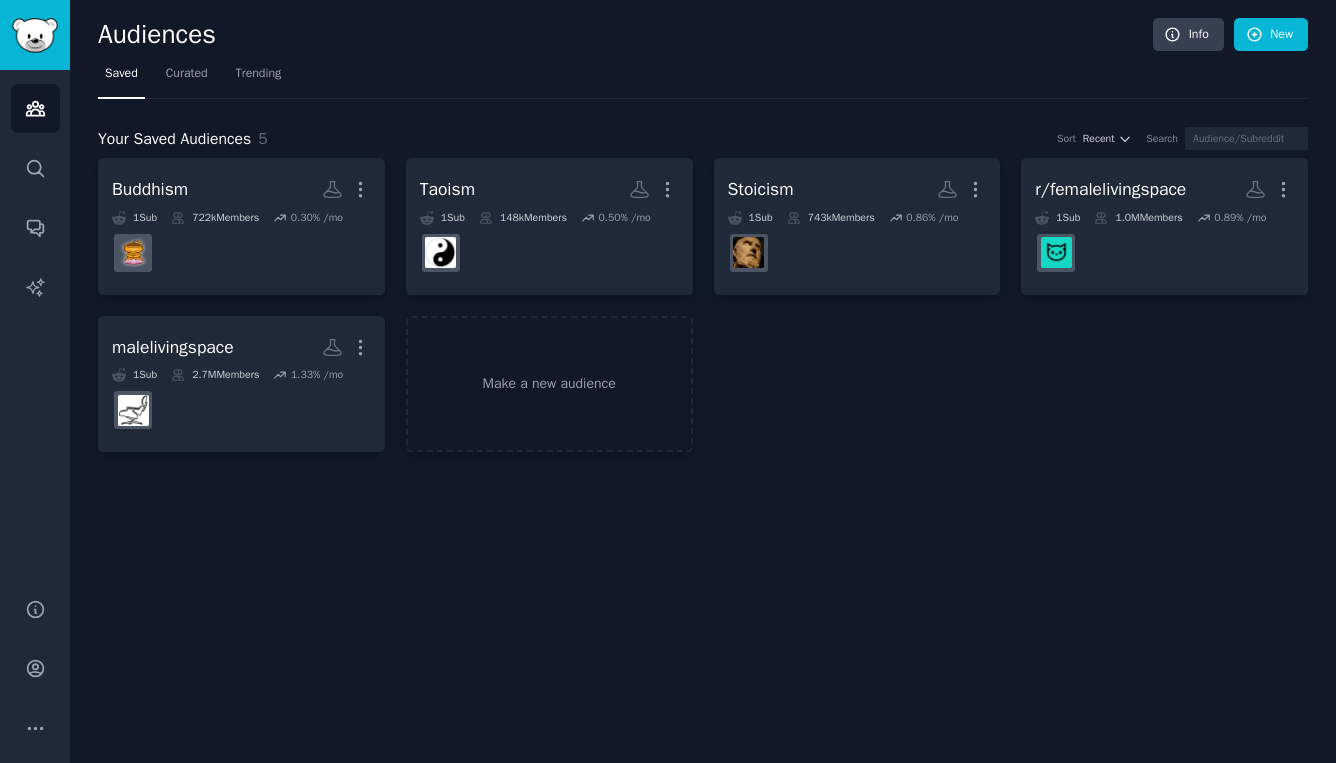 scroll, scrollTop: 0, scrollLeft: 0, axis: both 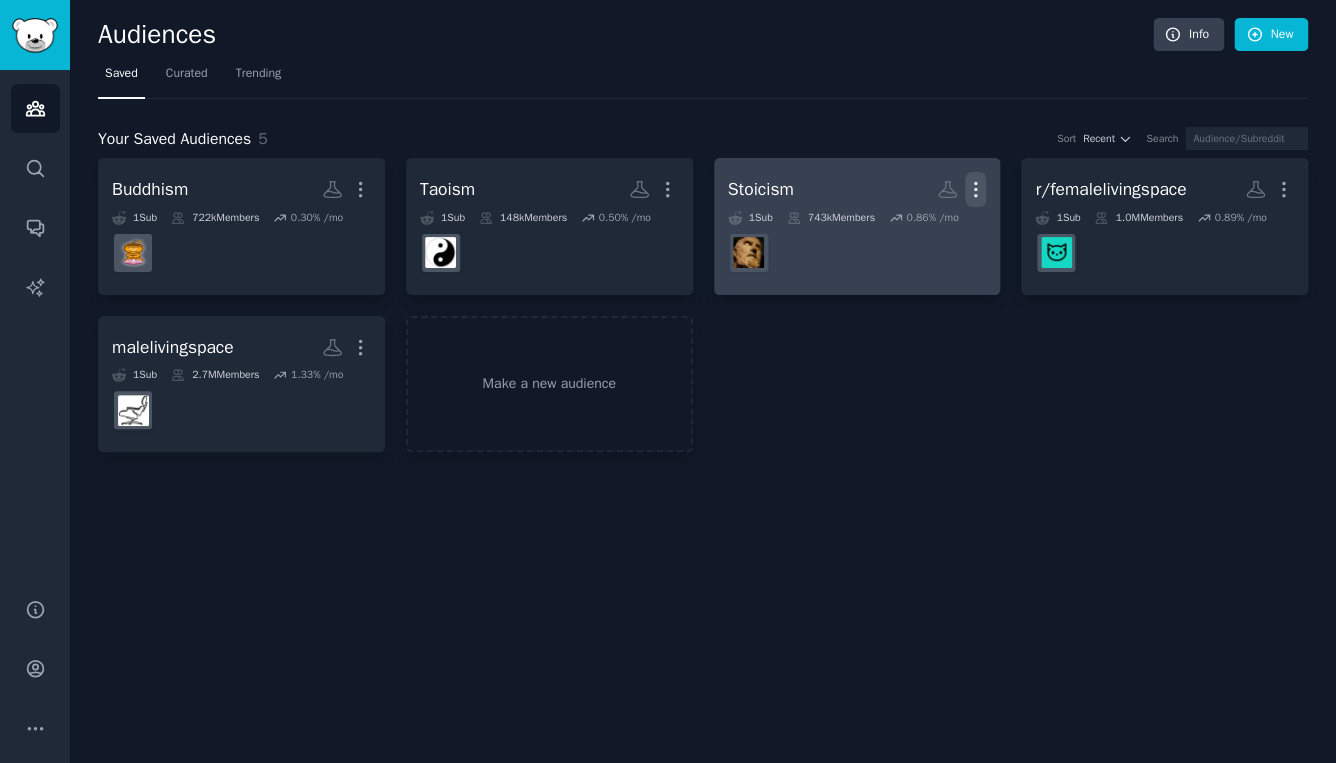 click 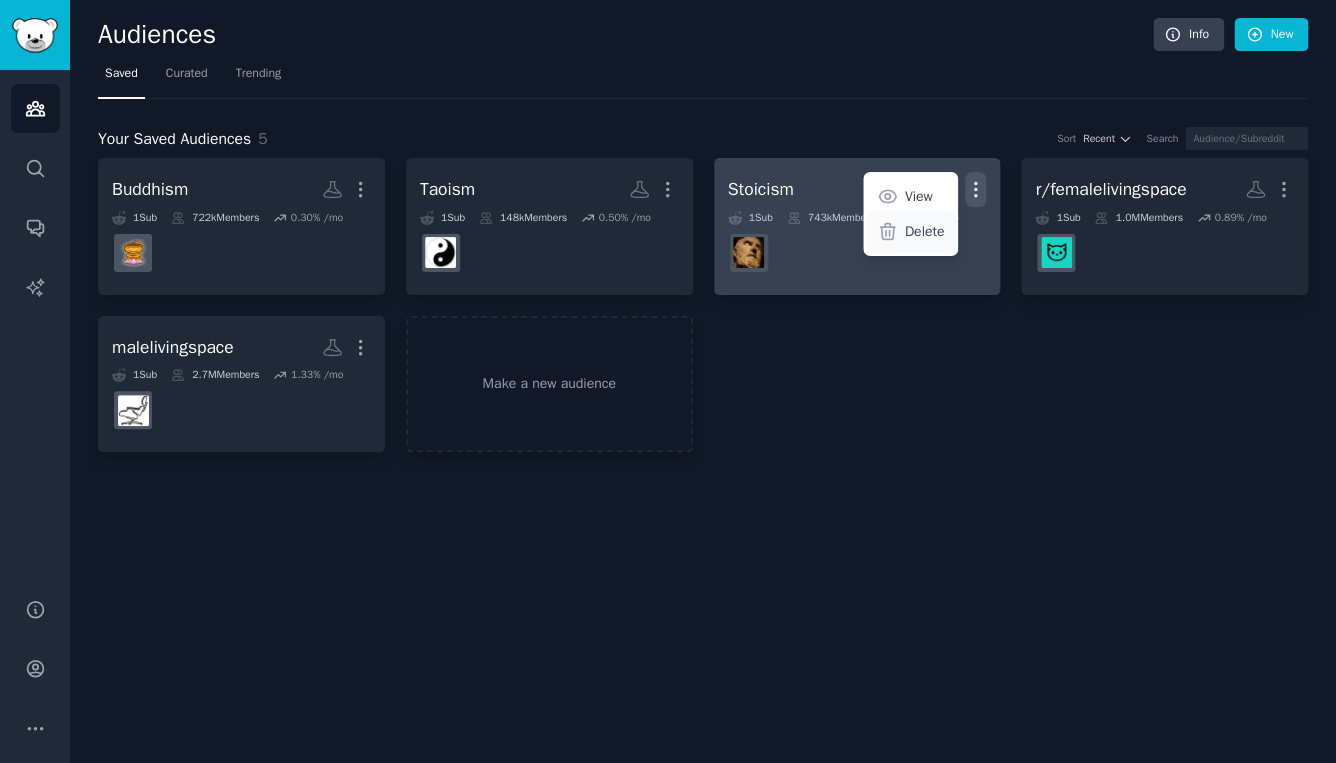 click on "Delete" at bounding box center [925, 231] 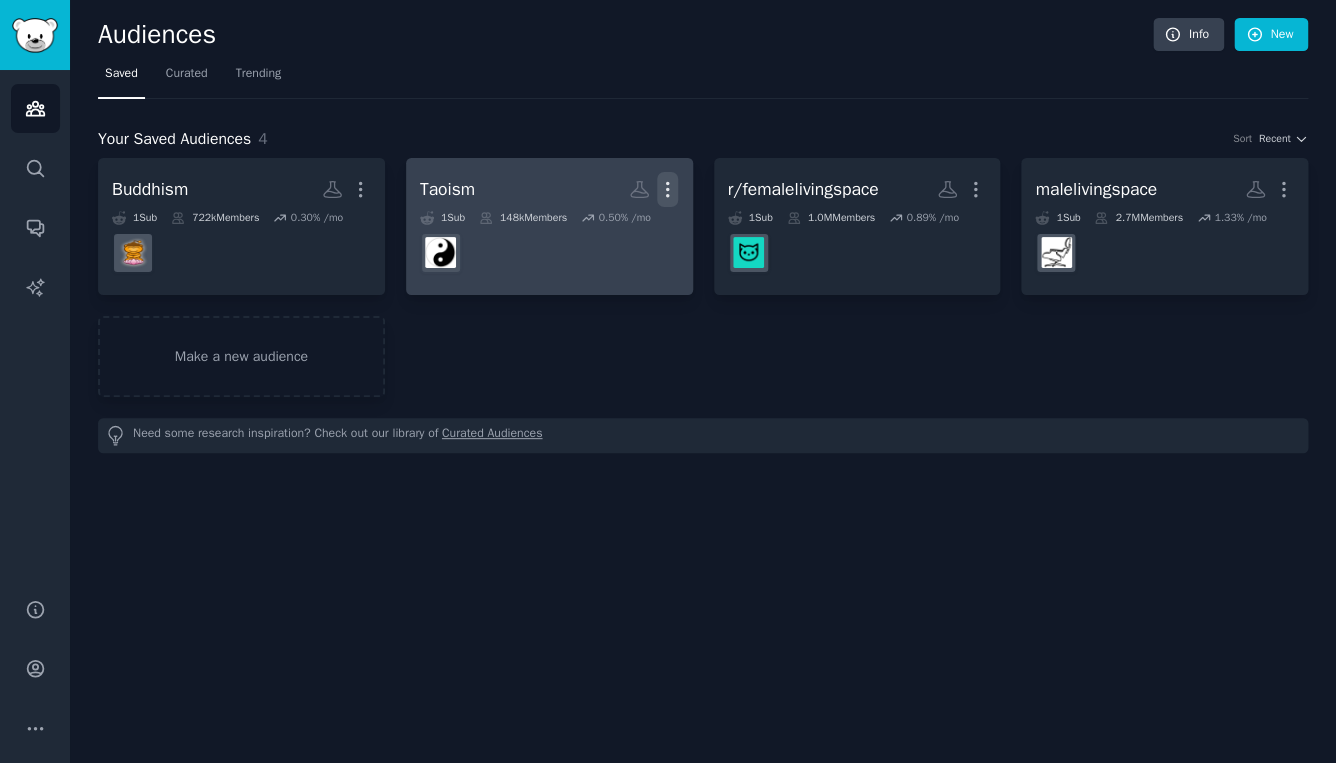 click 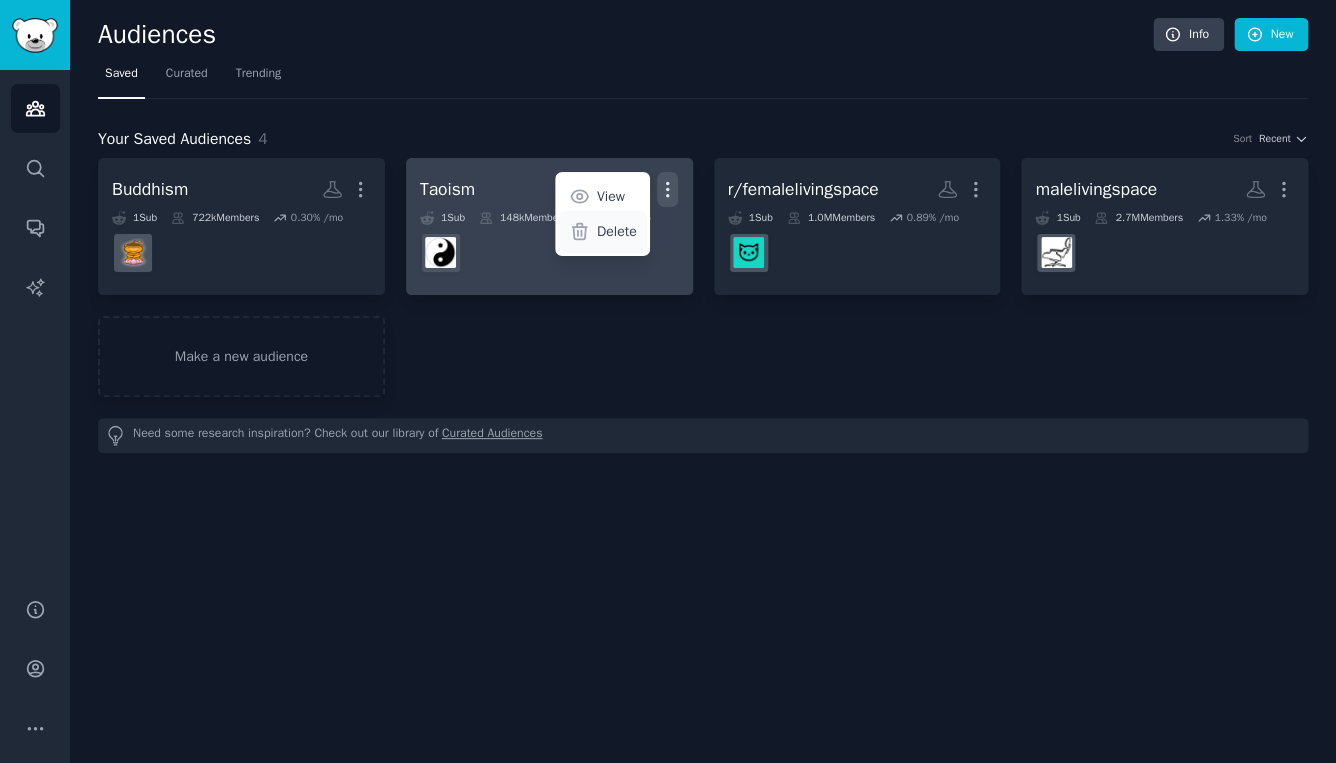 click on "Delete" at bounding box center (602, 232) 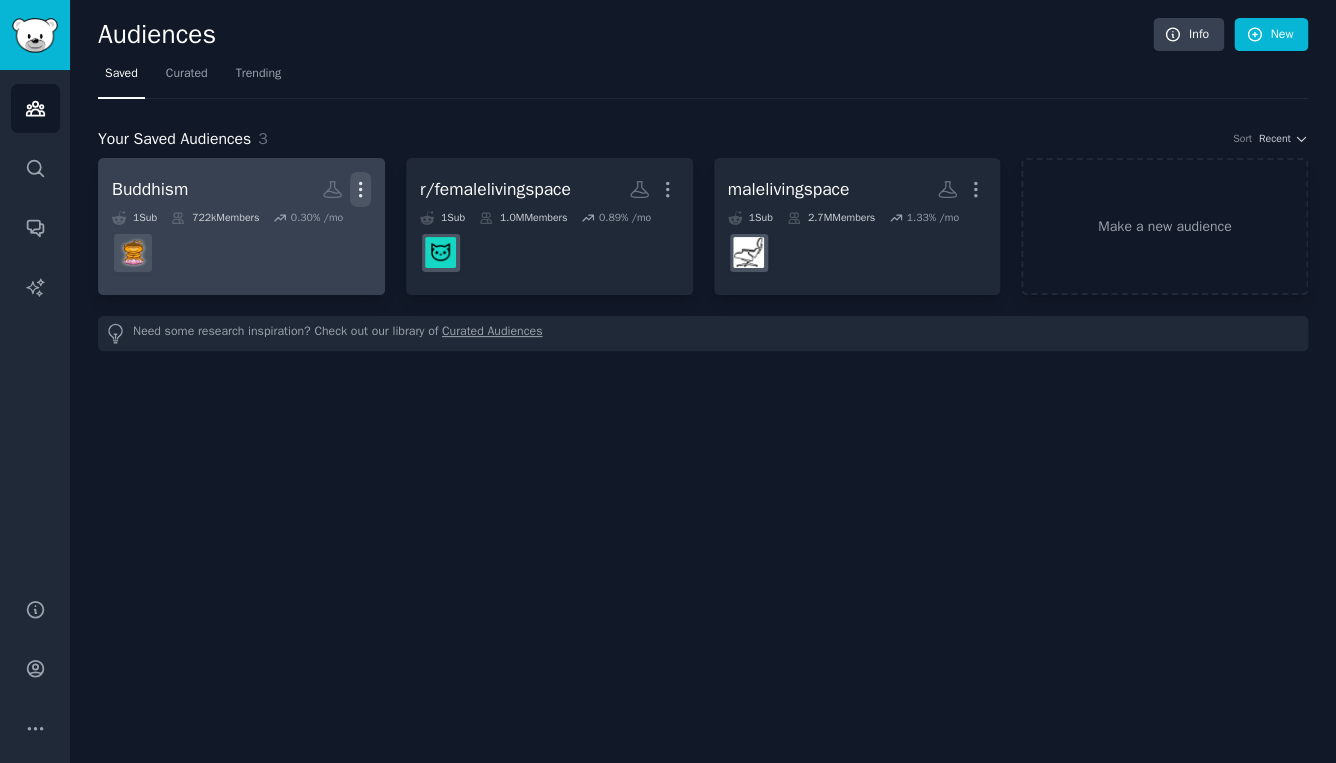 click 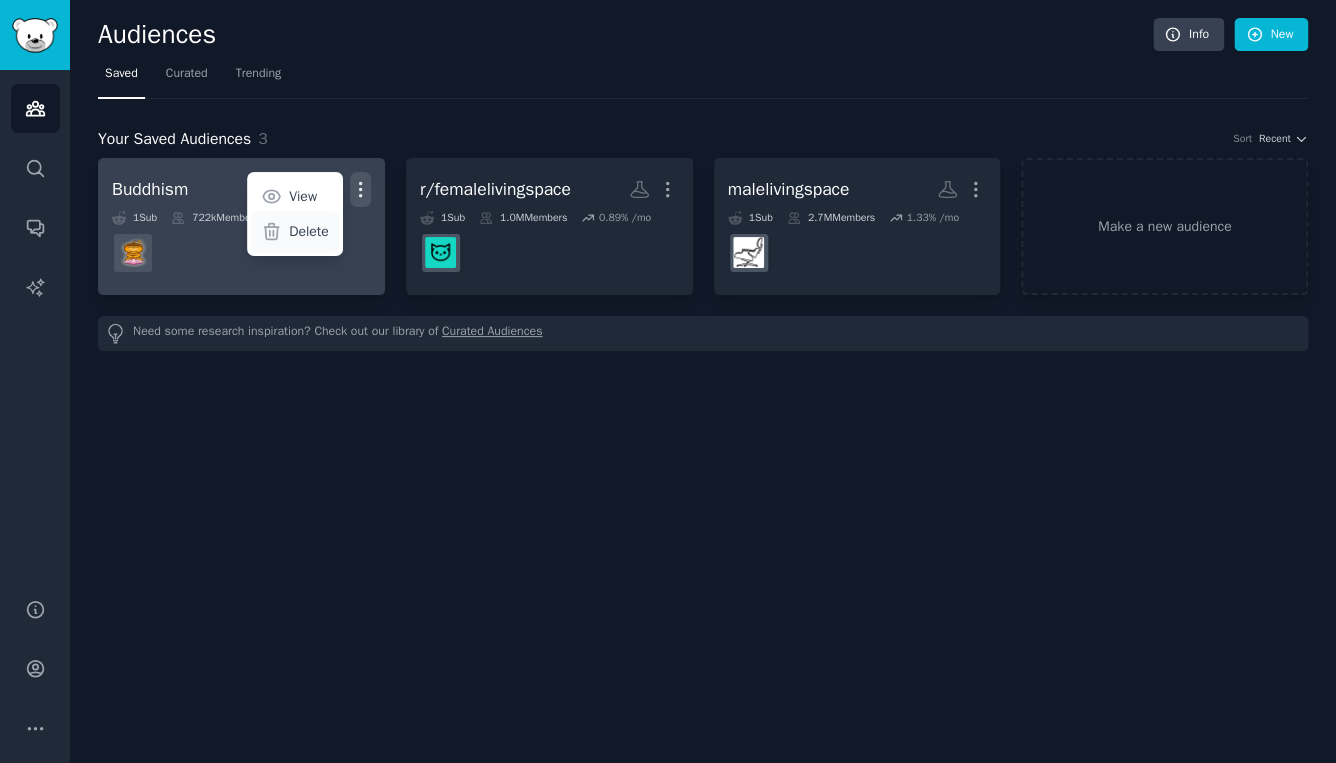 click on "Delete" at bounding box center [309, 231] 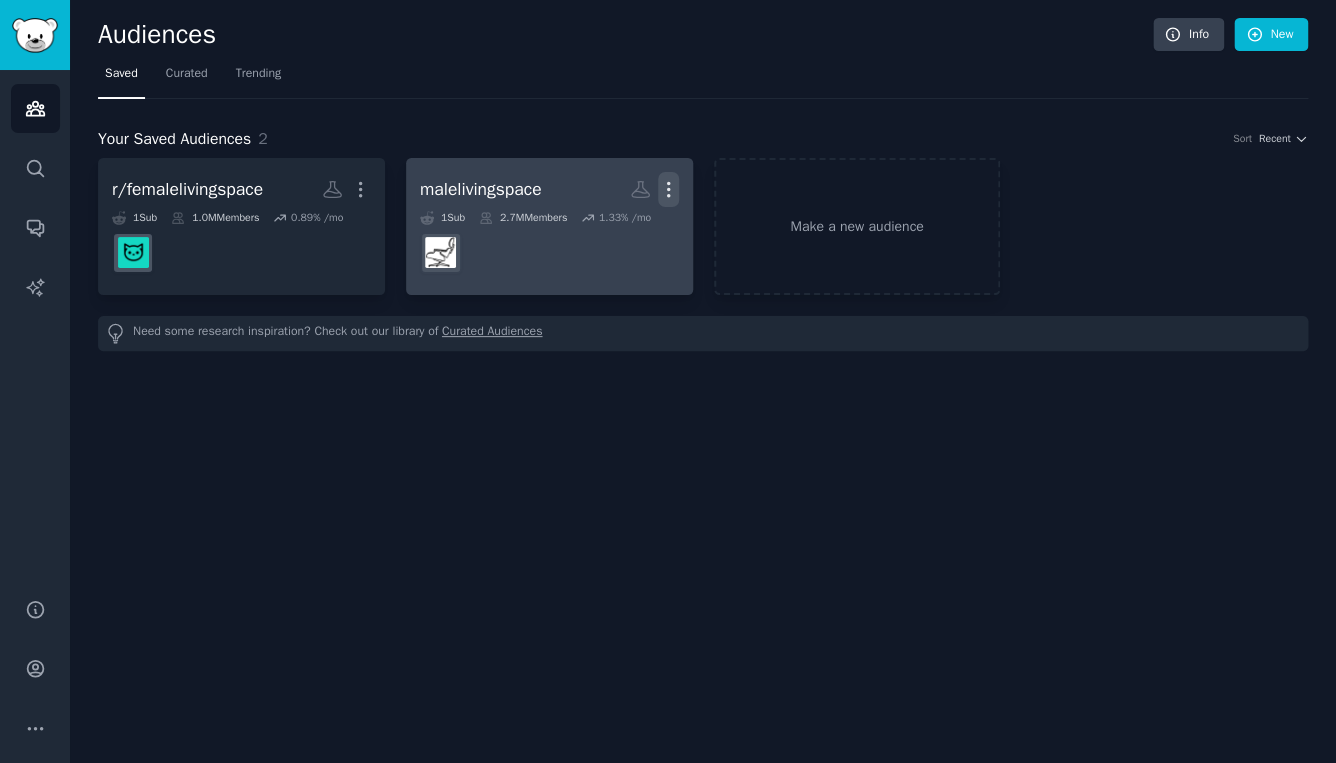 click 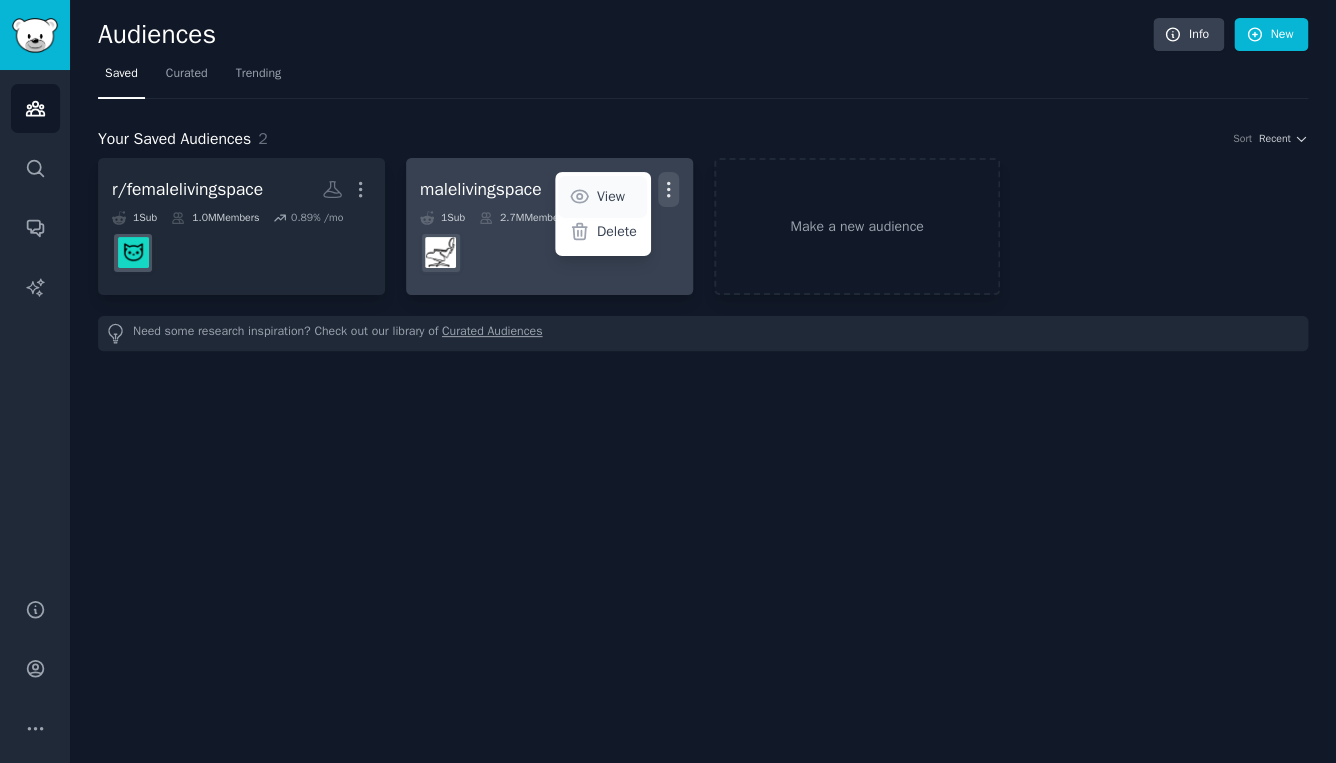 click on "View" at bounding box center [602, 197] 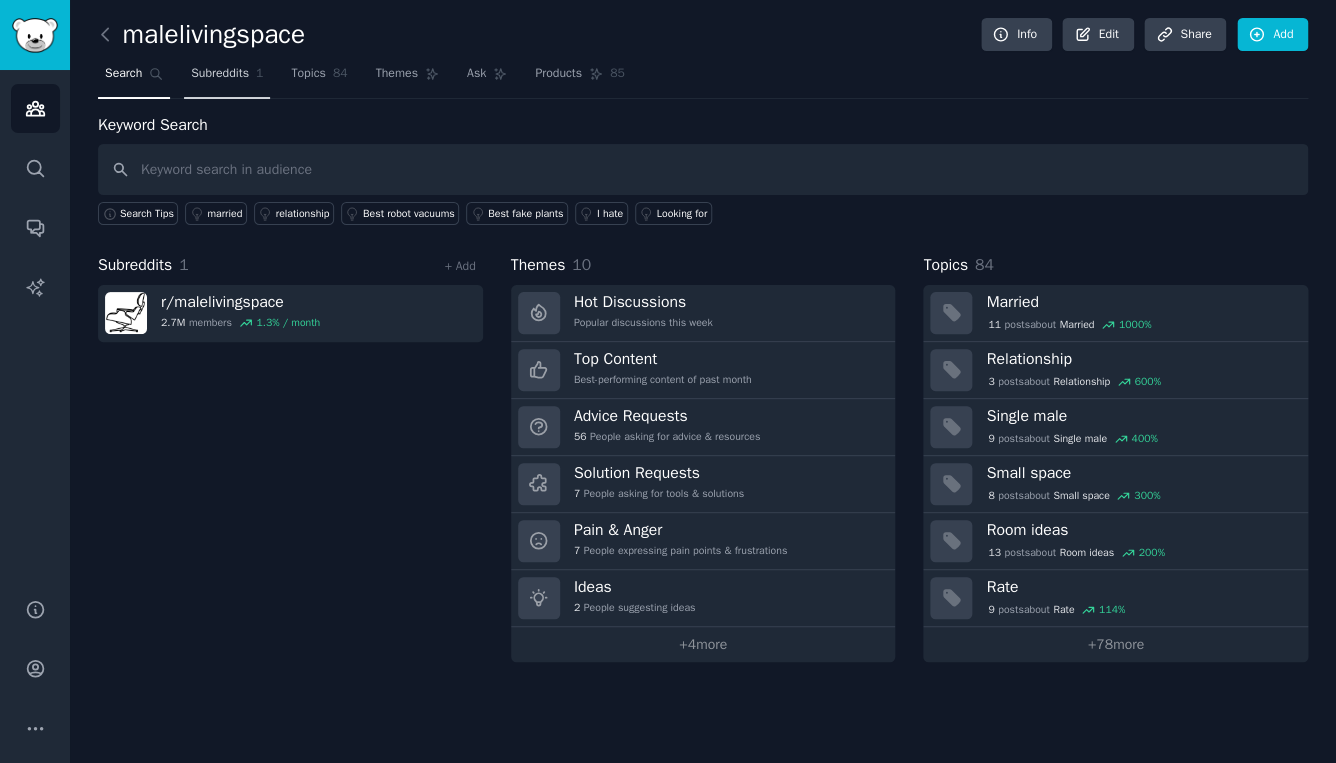click on "Subreddits 1" at bounding box center (227, 78) 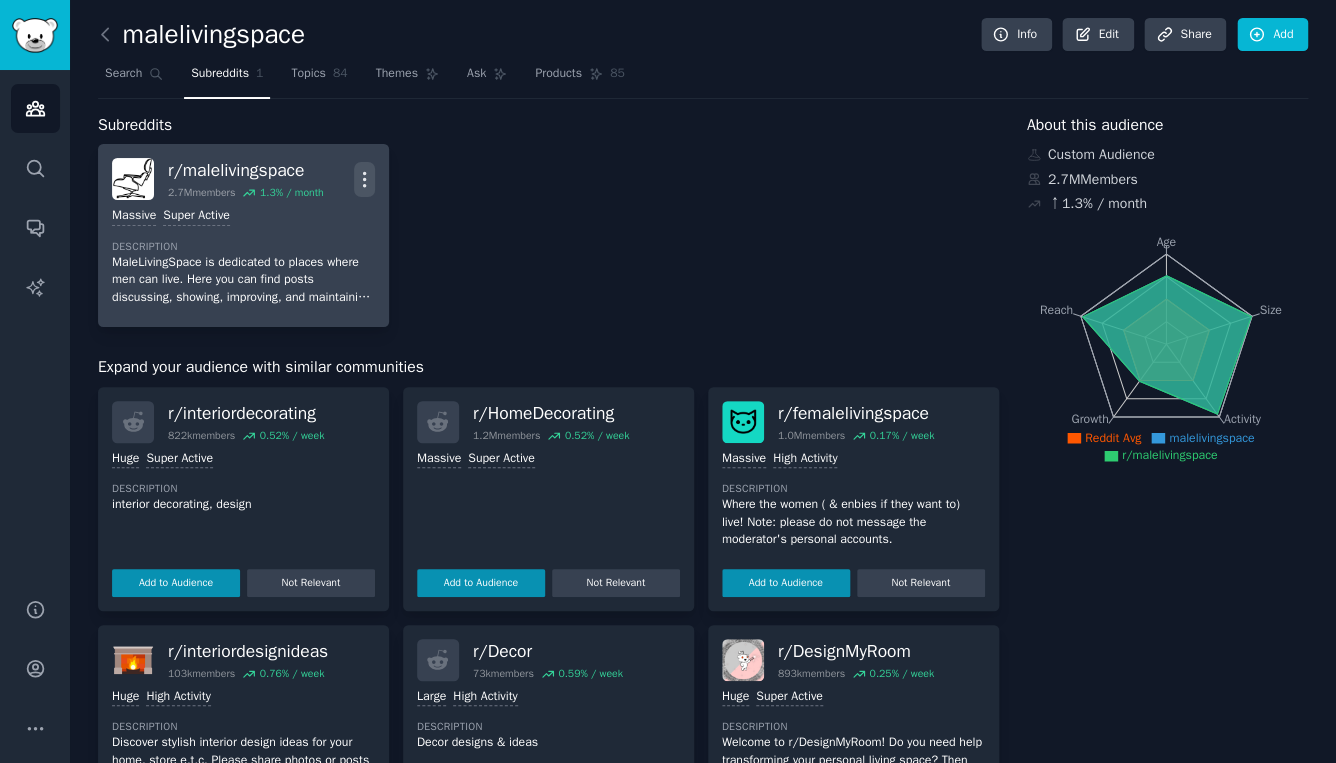 click 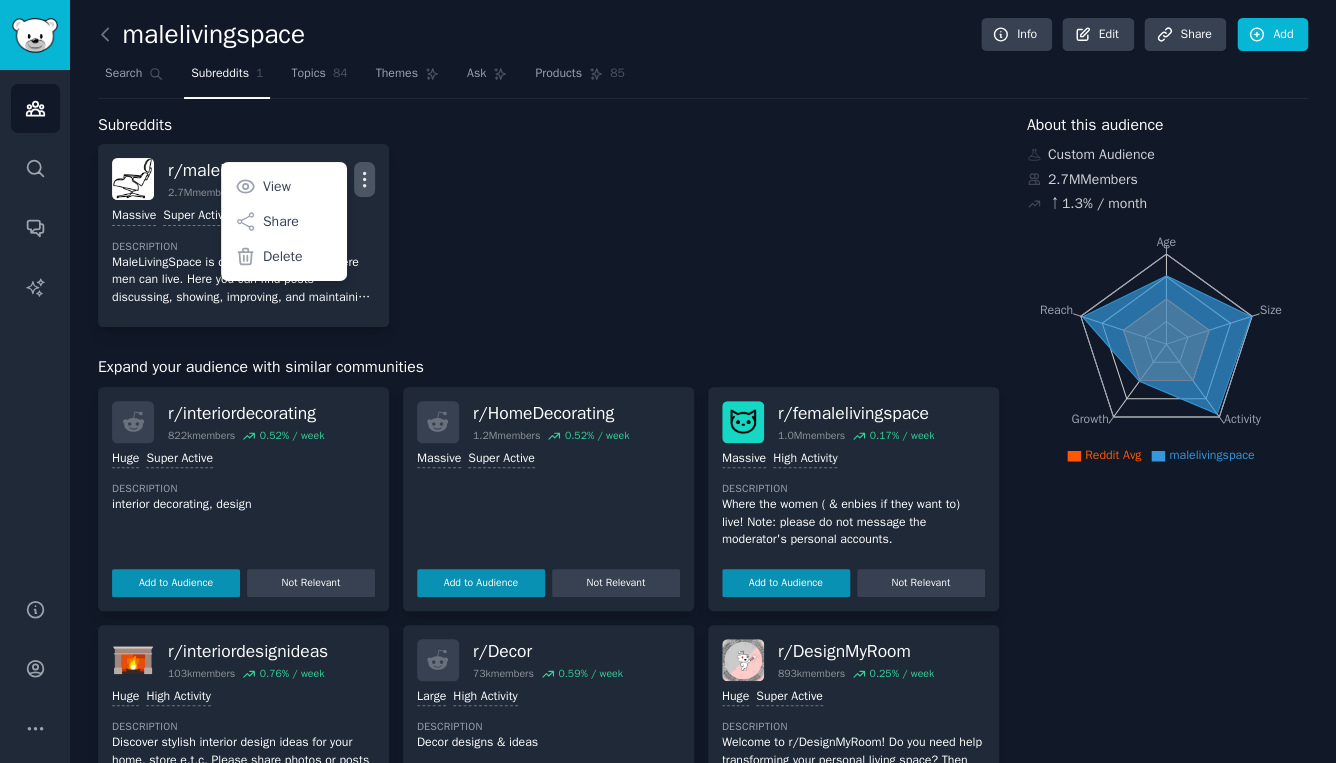 click on "r/ malelivingspace 2.7M  members 1.3 % / month More View Share Delete Massive Super Active Description MaleLivingSpace is dedicated to places where men can live.
Here you can find posts discussing, showing, improving, and maintaining apartments, homes, domiciles, man caves, garages, and bungalows.
https://www.theverge.com/2023/6/5/23749188/reddit-subreddit-private-protest-api-changes-apollo-charges" at bounding box center (548, 235) 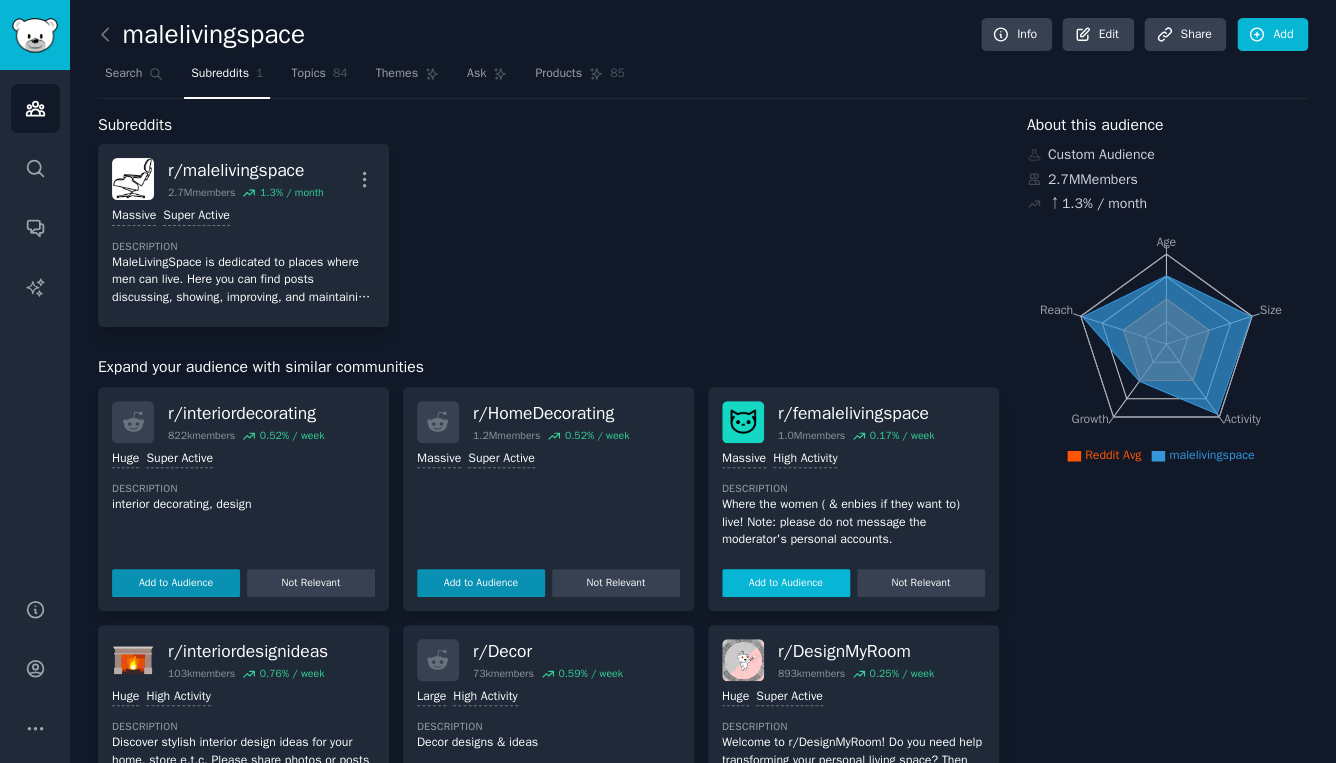 click on "Add to Audience" at bounding box center [786, 583] 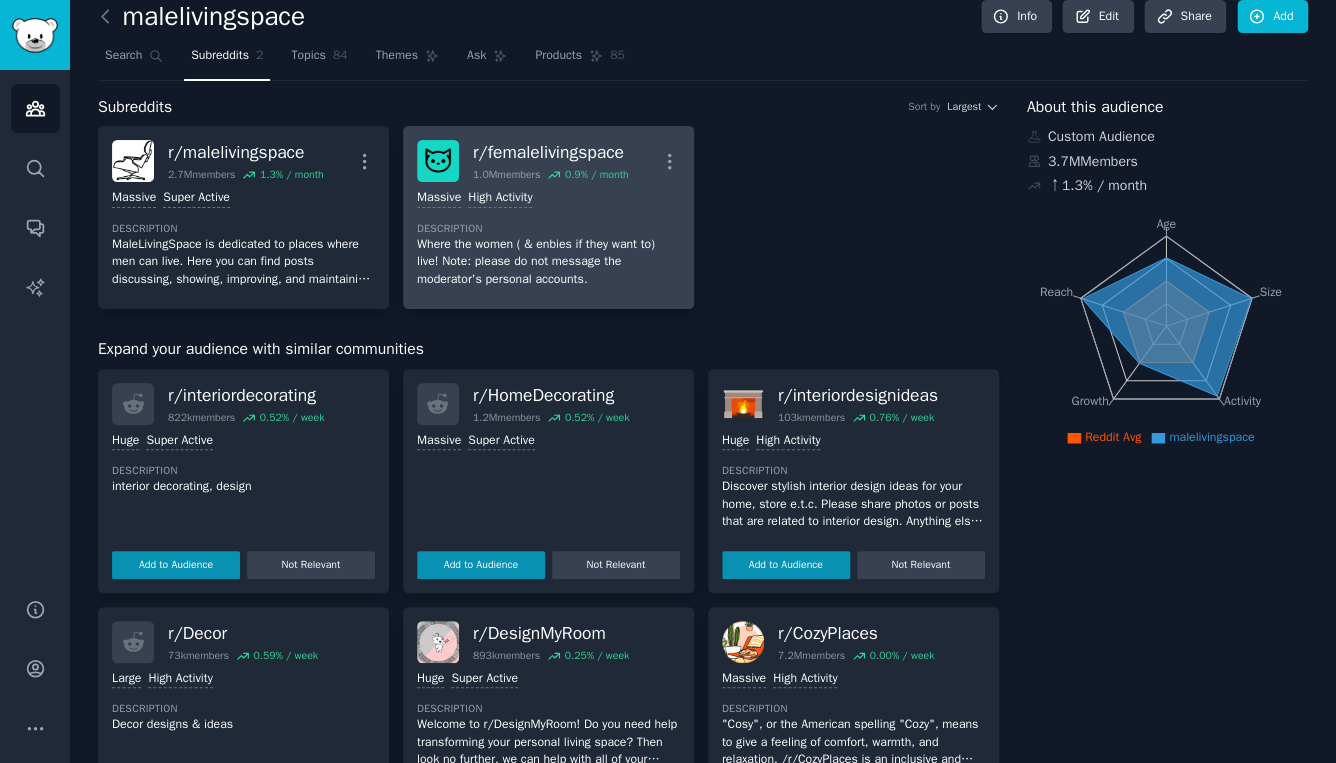 scroll, scrollTop: 102, scrollLeft: 0, axis: vertical 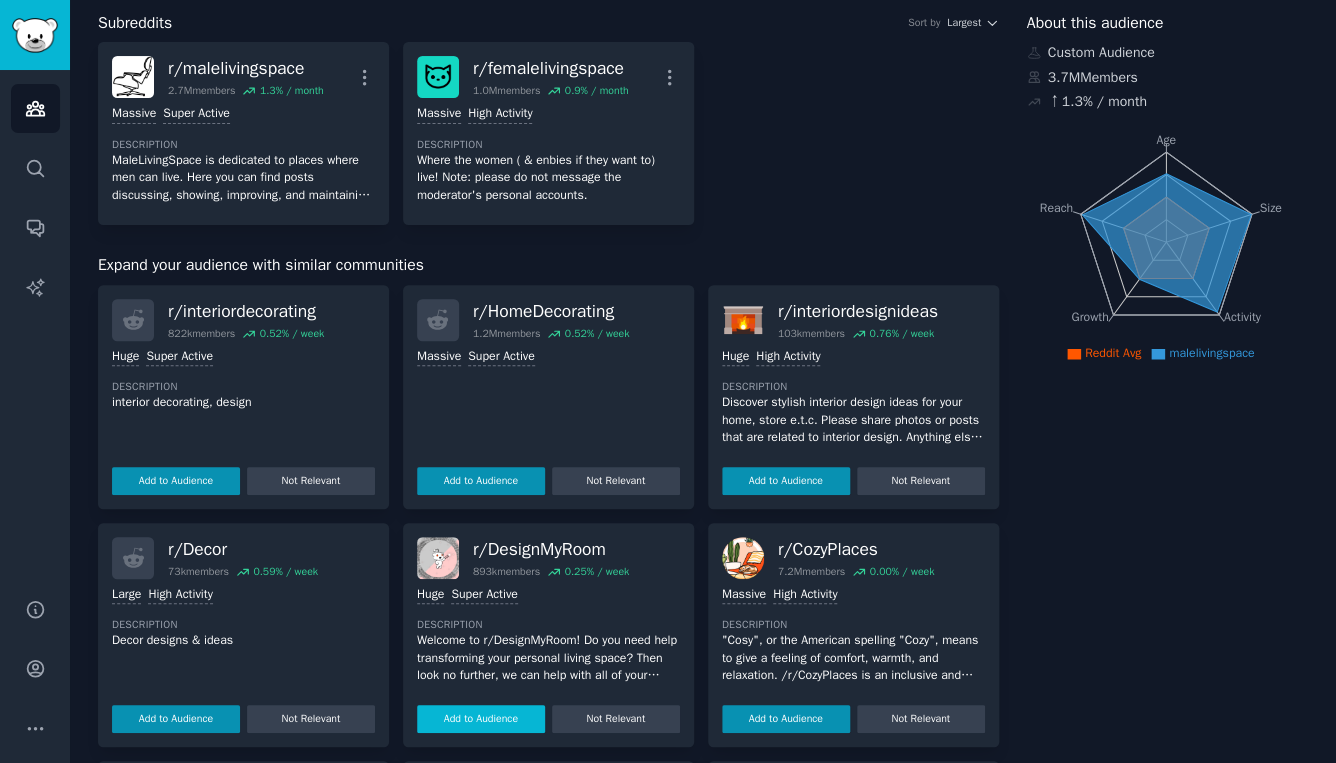 click on "Add to Audience" at bounding box center [481, 719] 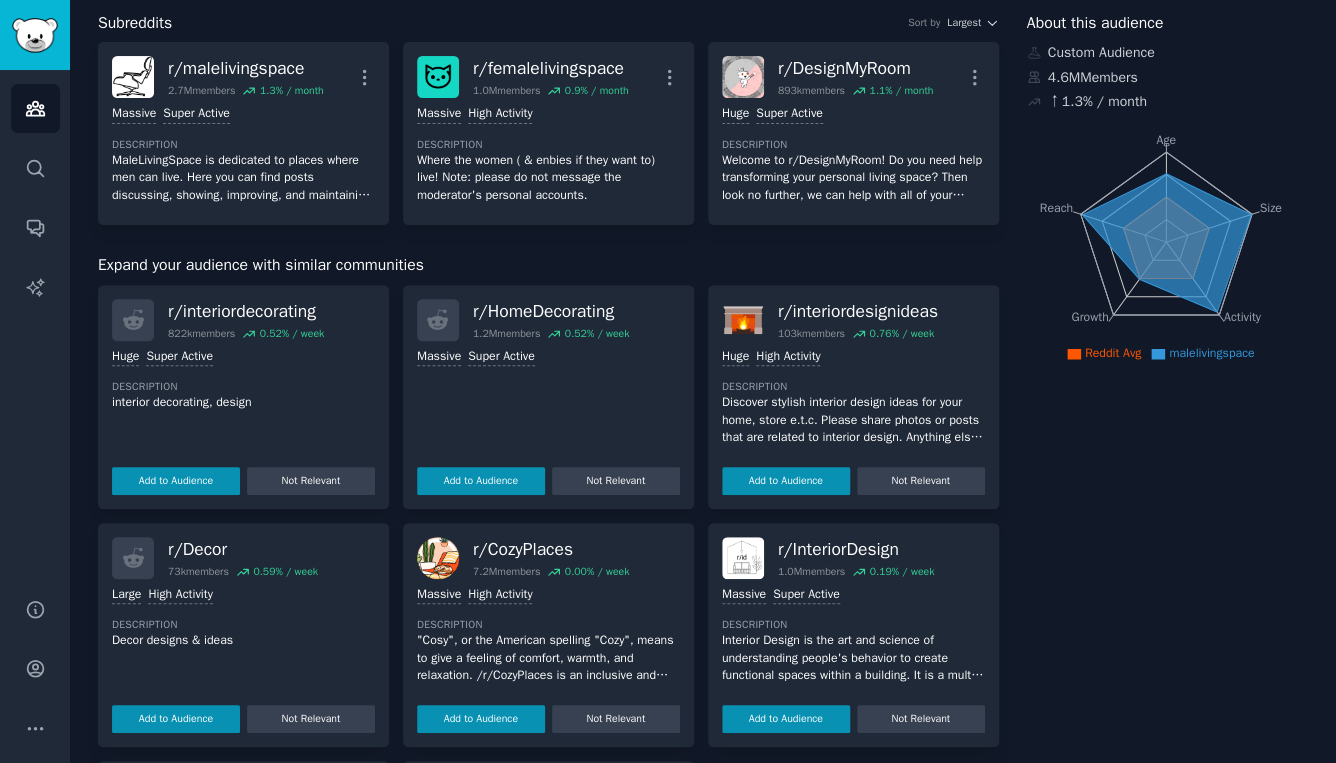 click on "r/ CozyPlaces" at bounding box center [551, 549] 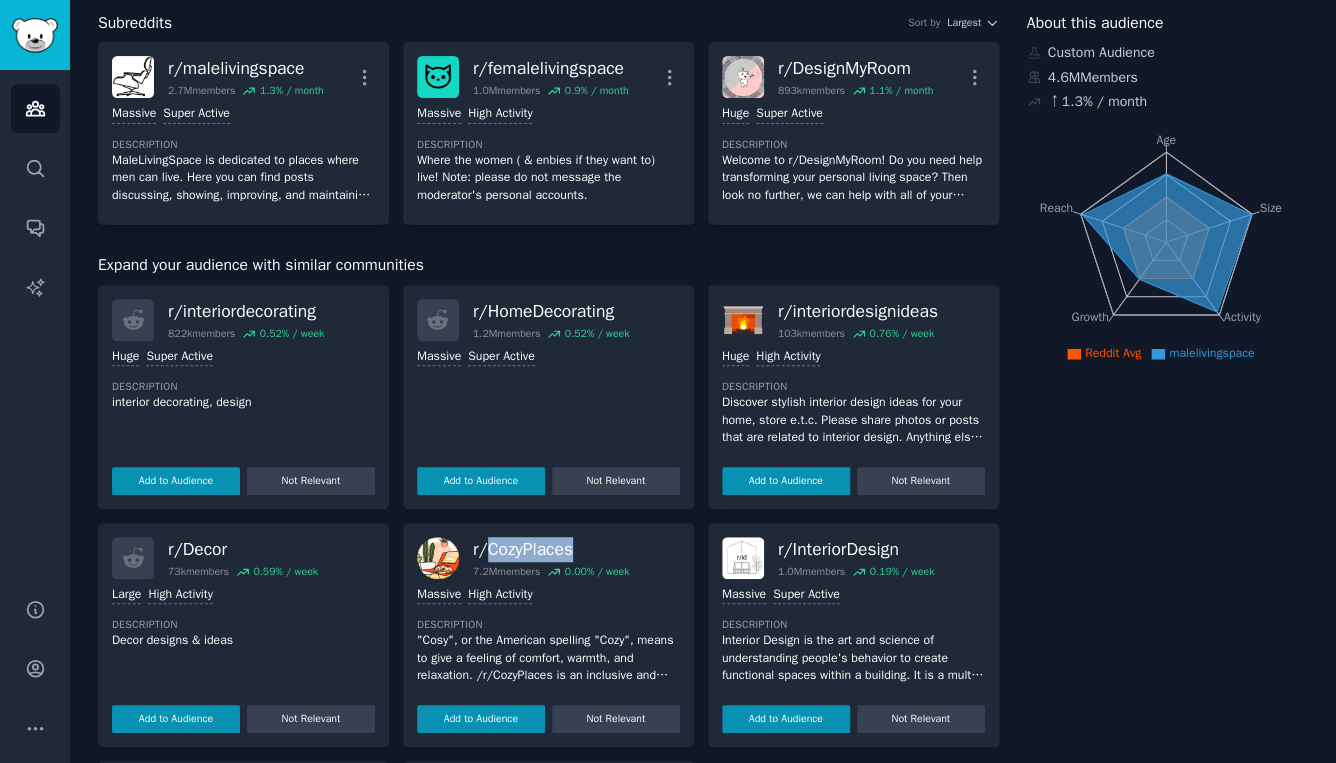 click on "r/ CozyPlaces" at bounding box center [551, 549] 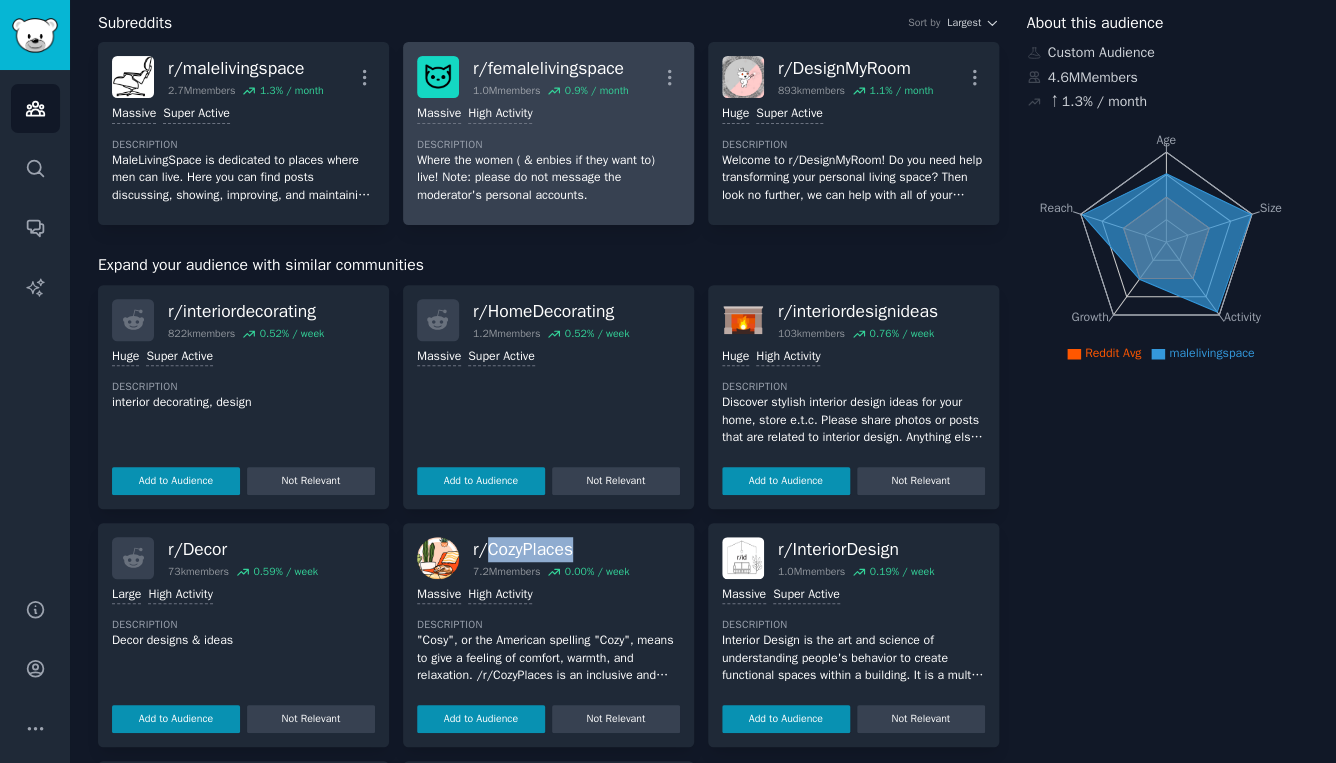 scroll, scrollTop: 0, scrollLeft: 0, axis: both 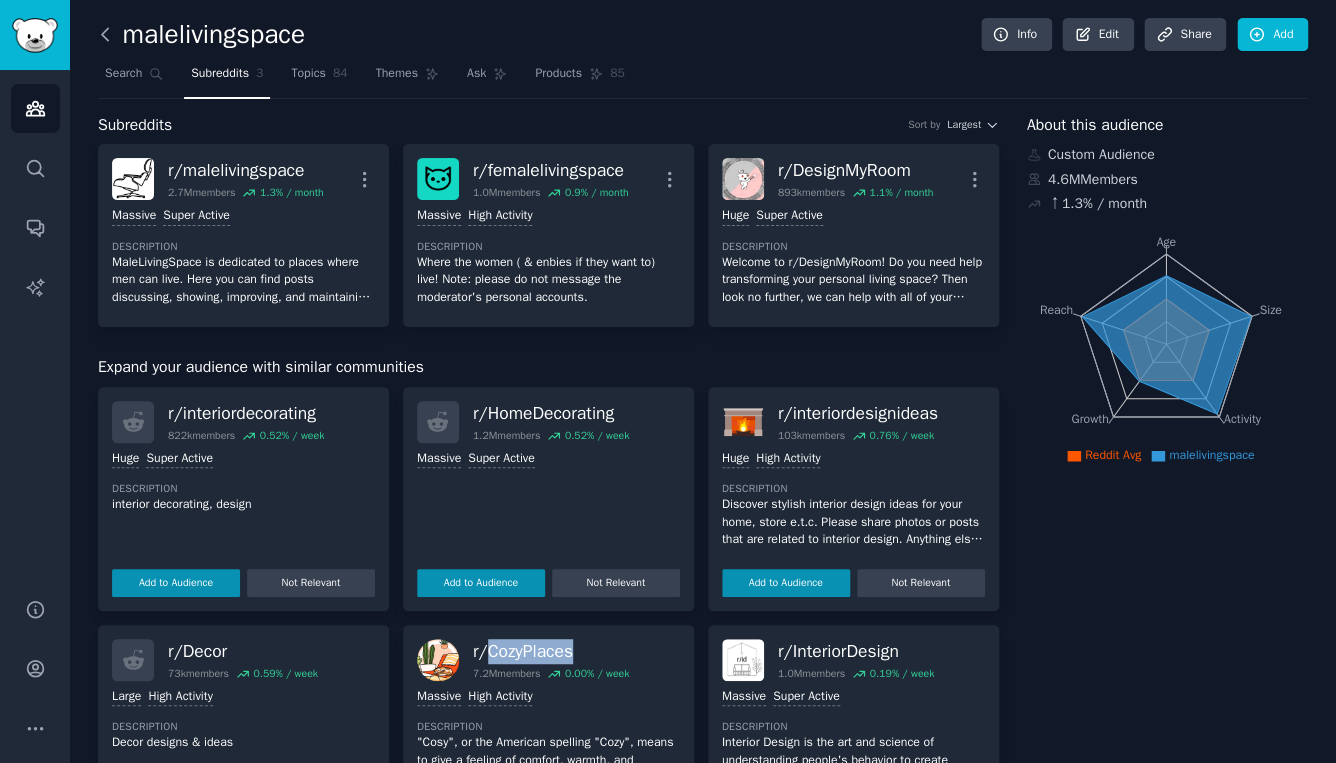 click 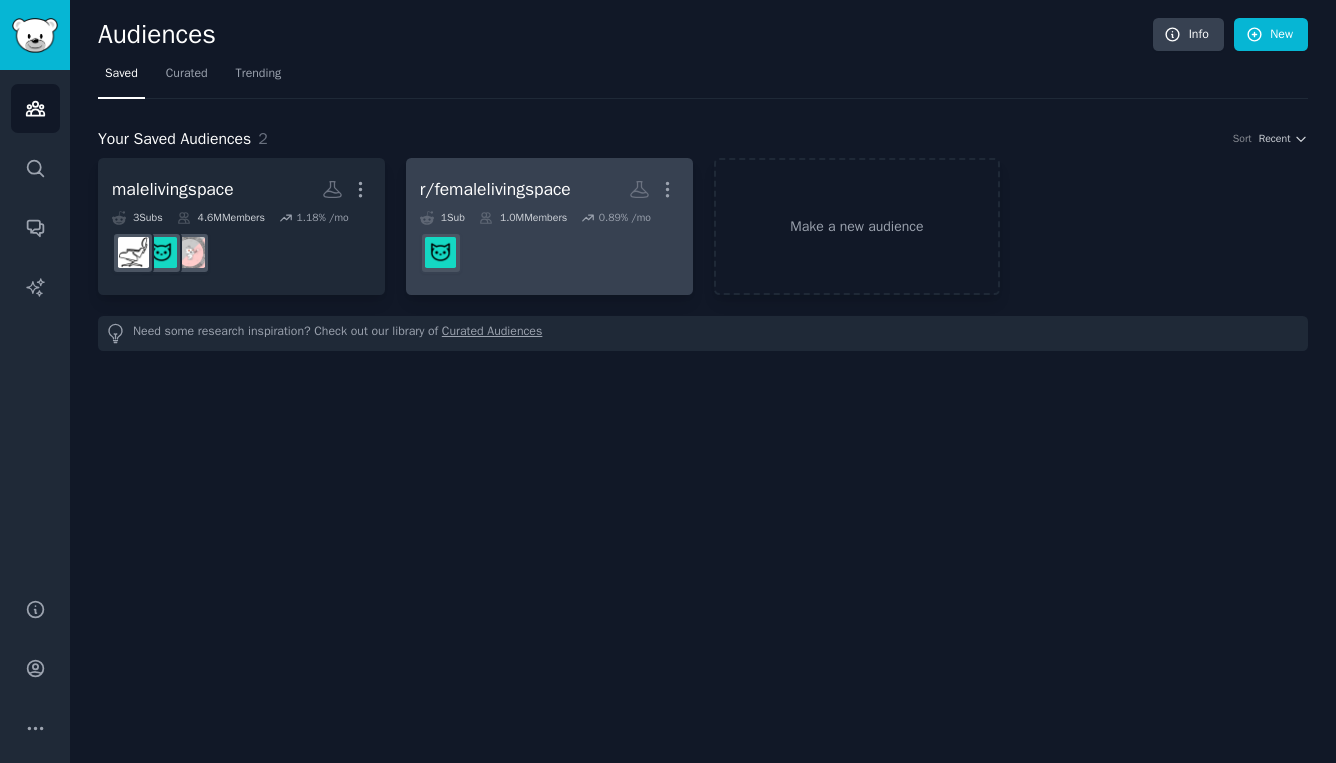 scroll, scrollTop: 0, scrollLeft: 0, axis: both 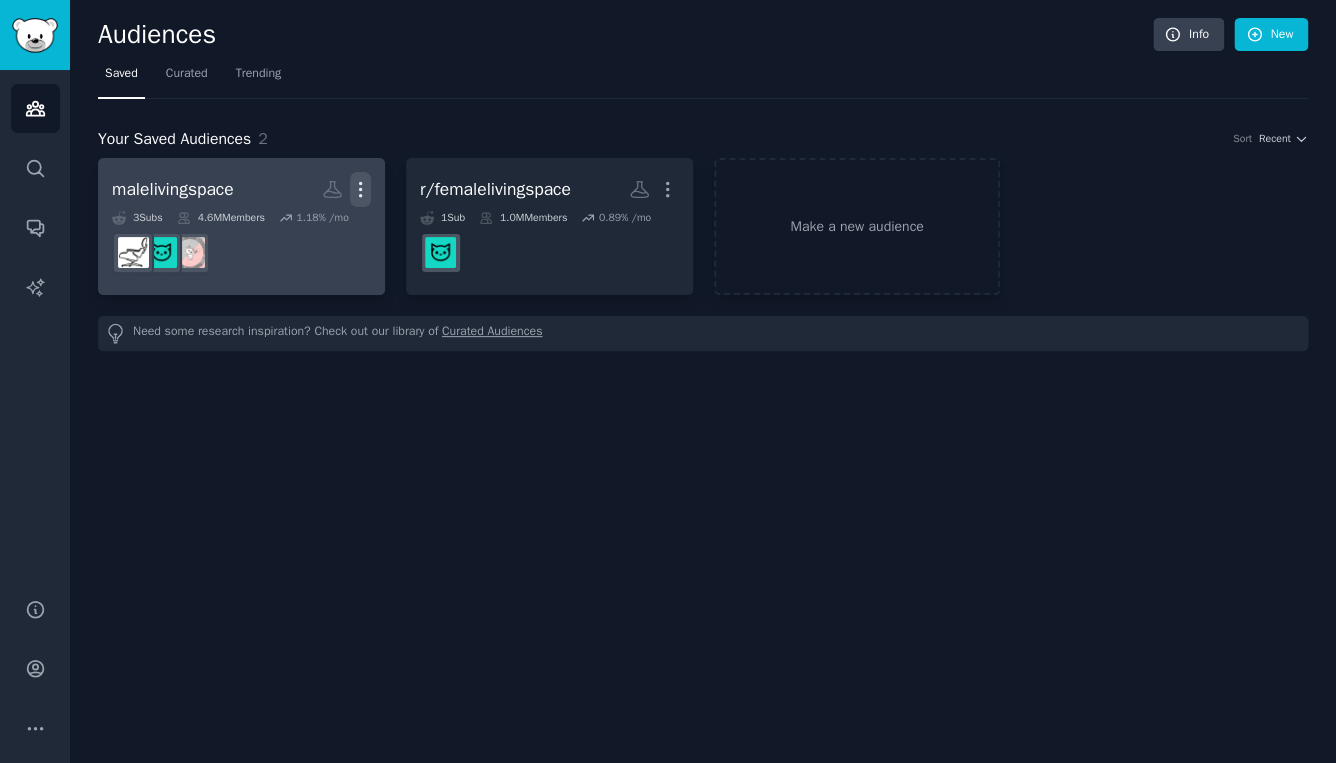 click 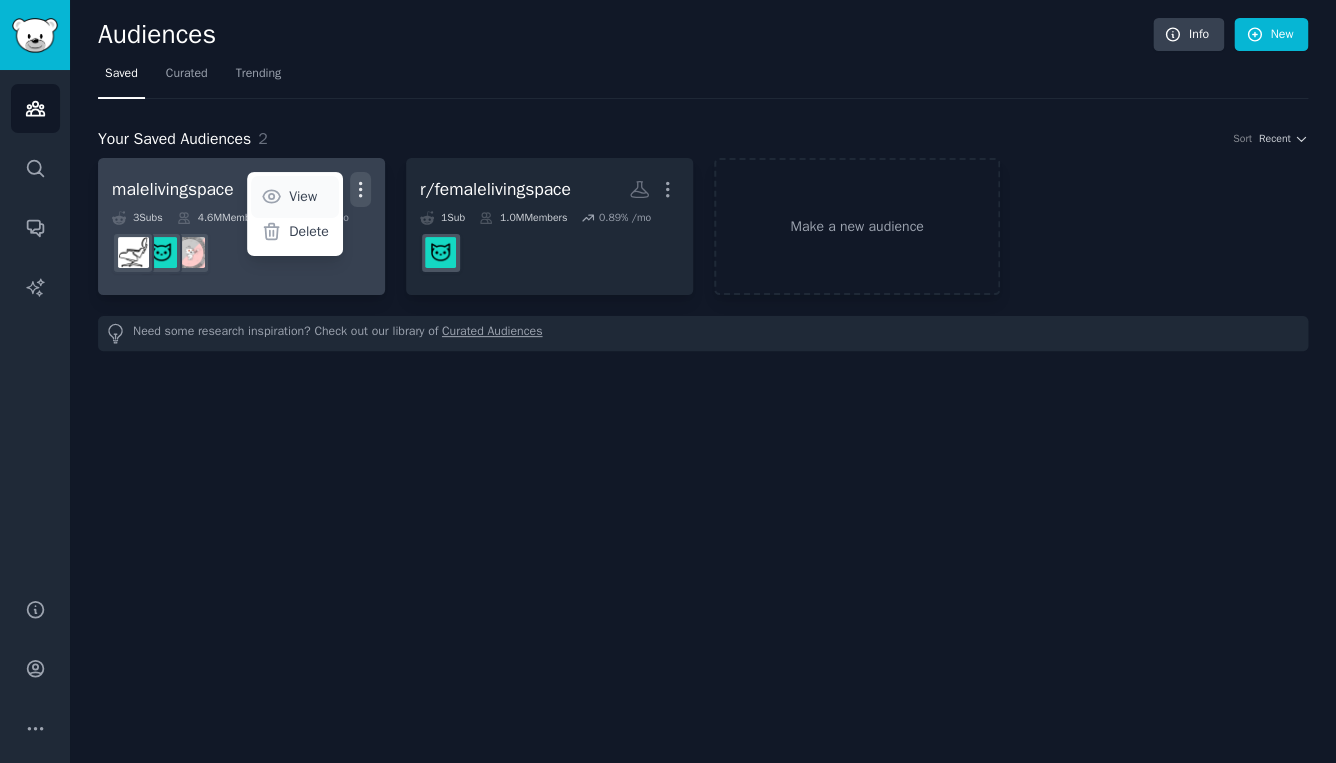 click on "View" at bounding box center (295, 197) 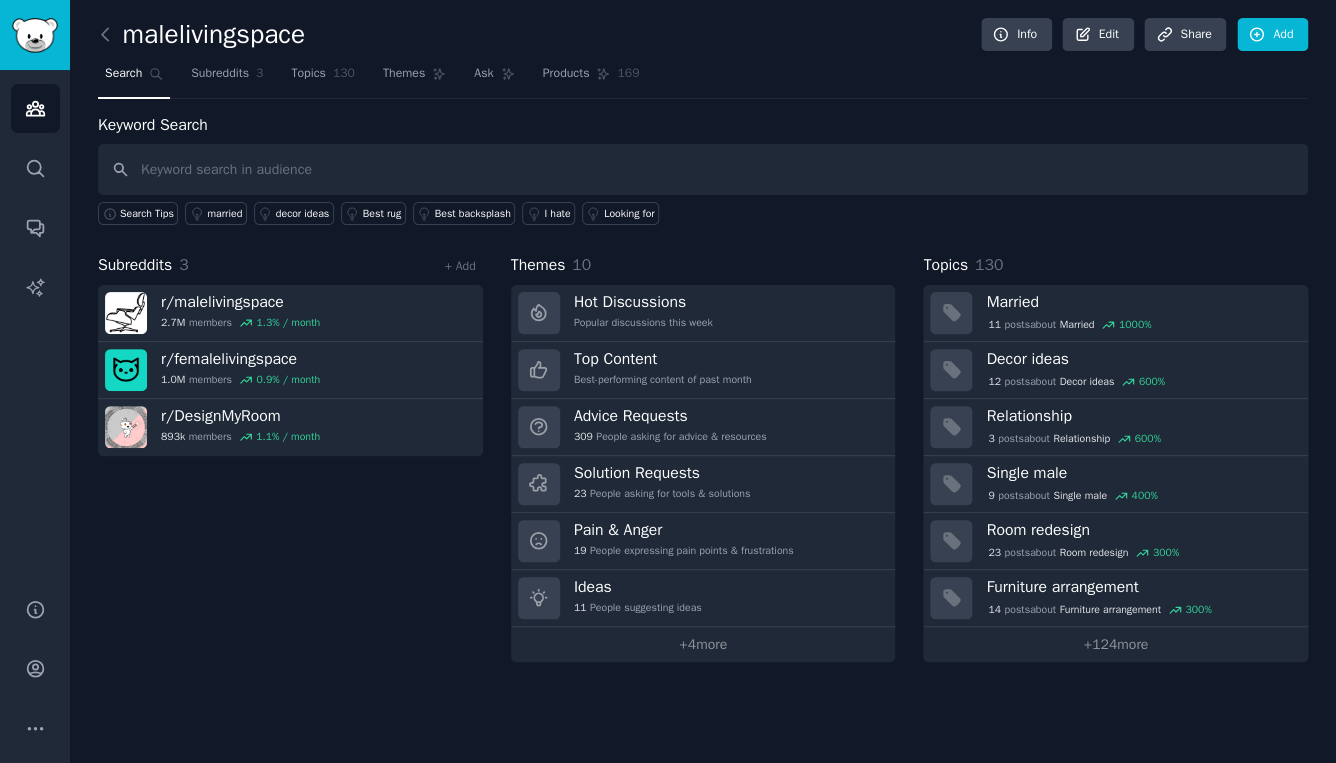 click on "malelivingspace" at bounding box center [201, 35] 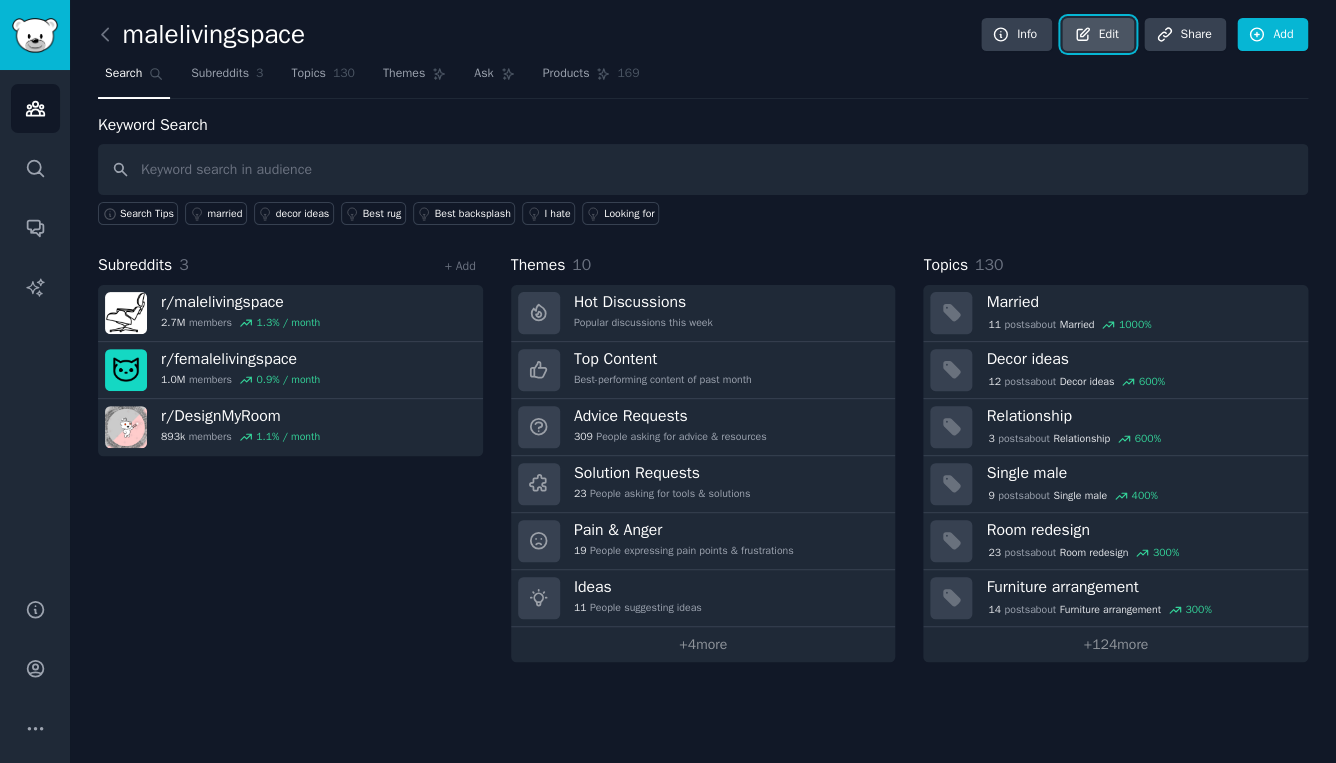 click 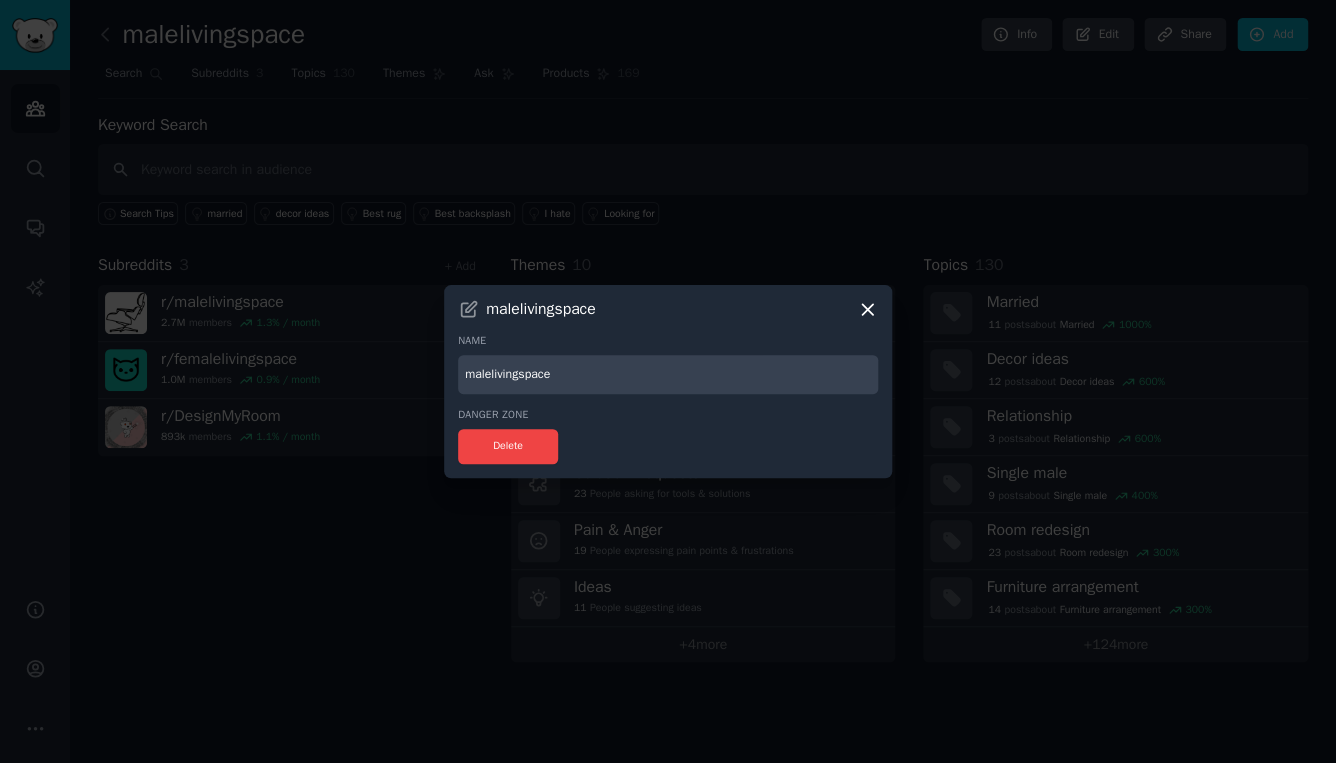 click on "malelivingspace" at bounding box center (668, 374) 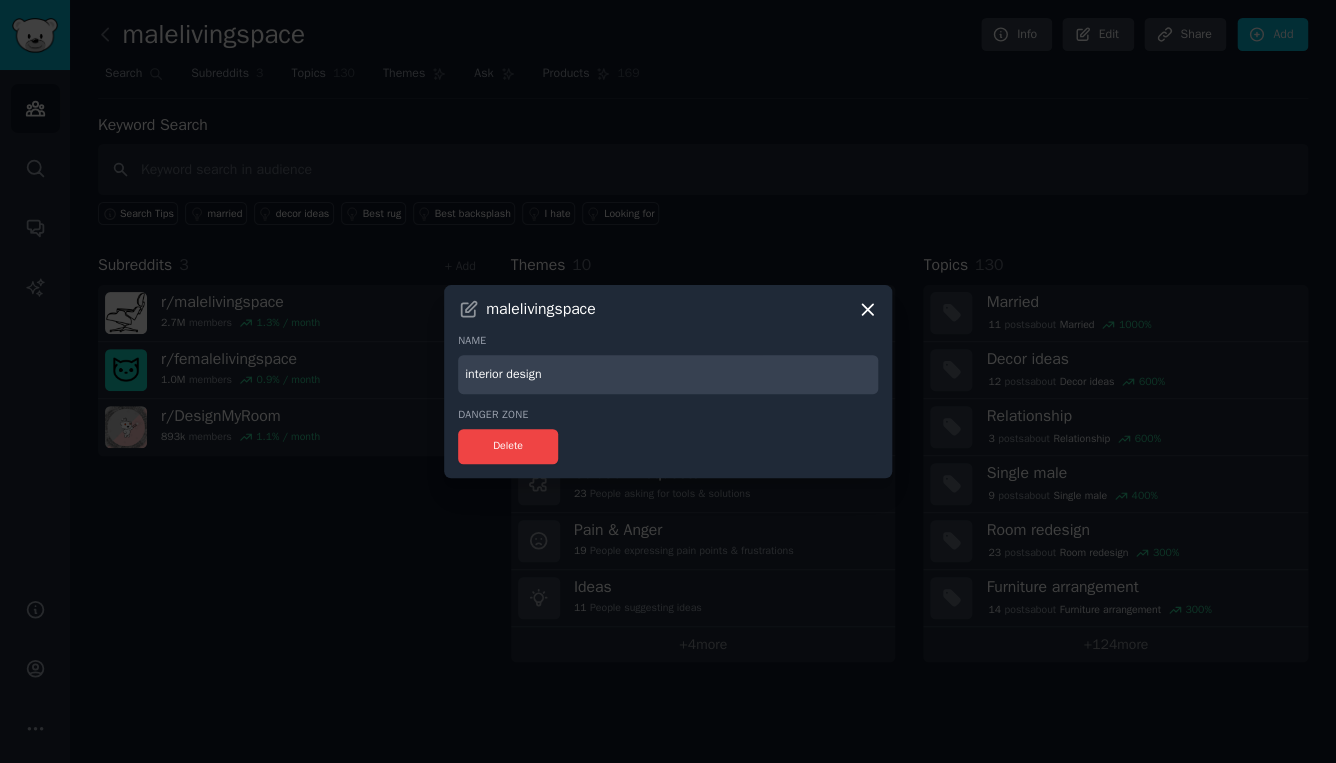 type on "interior design" 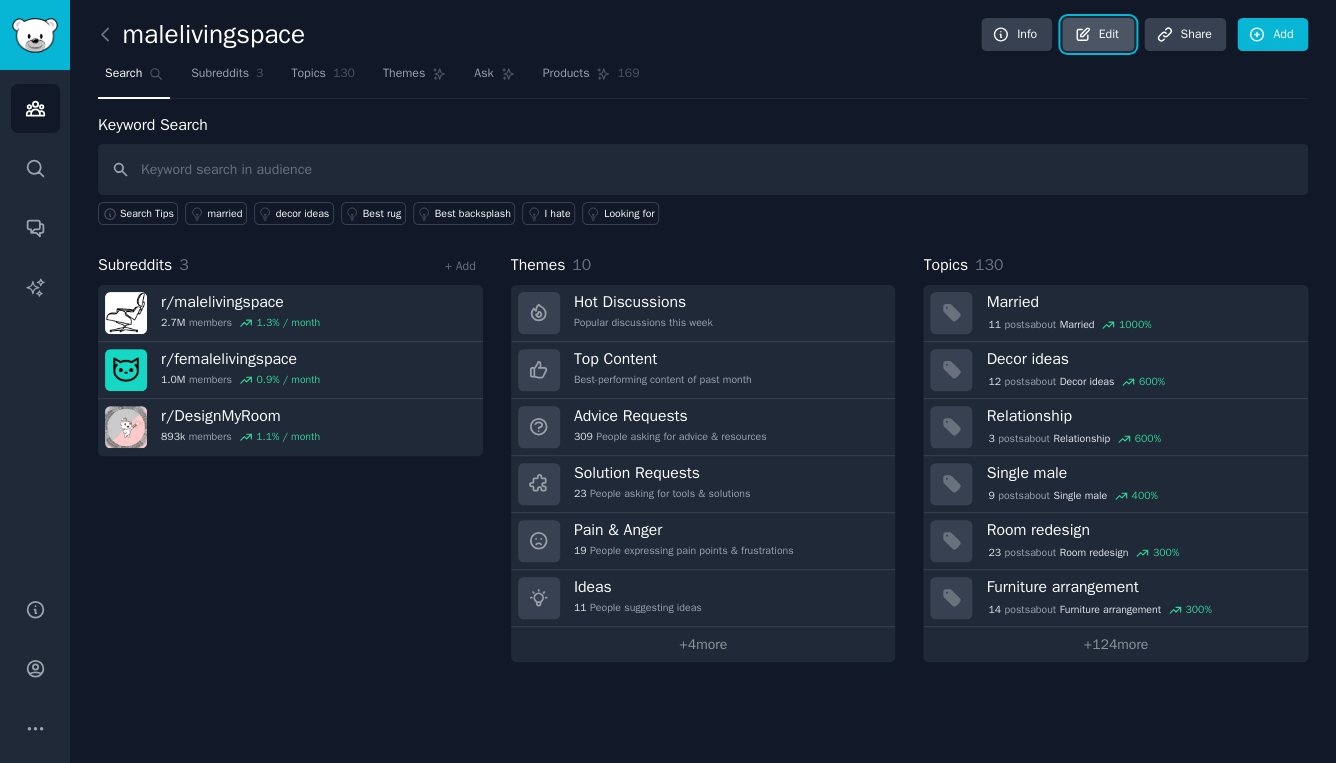 click on "Edit" at bounding box center (1097, 35) 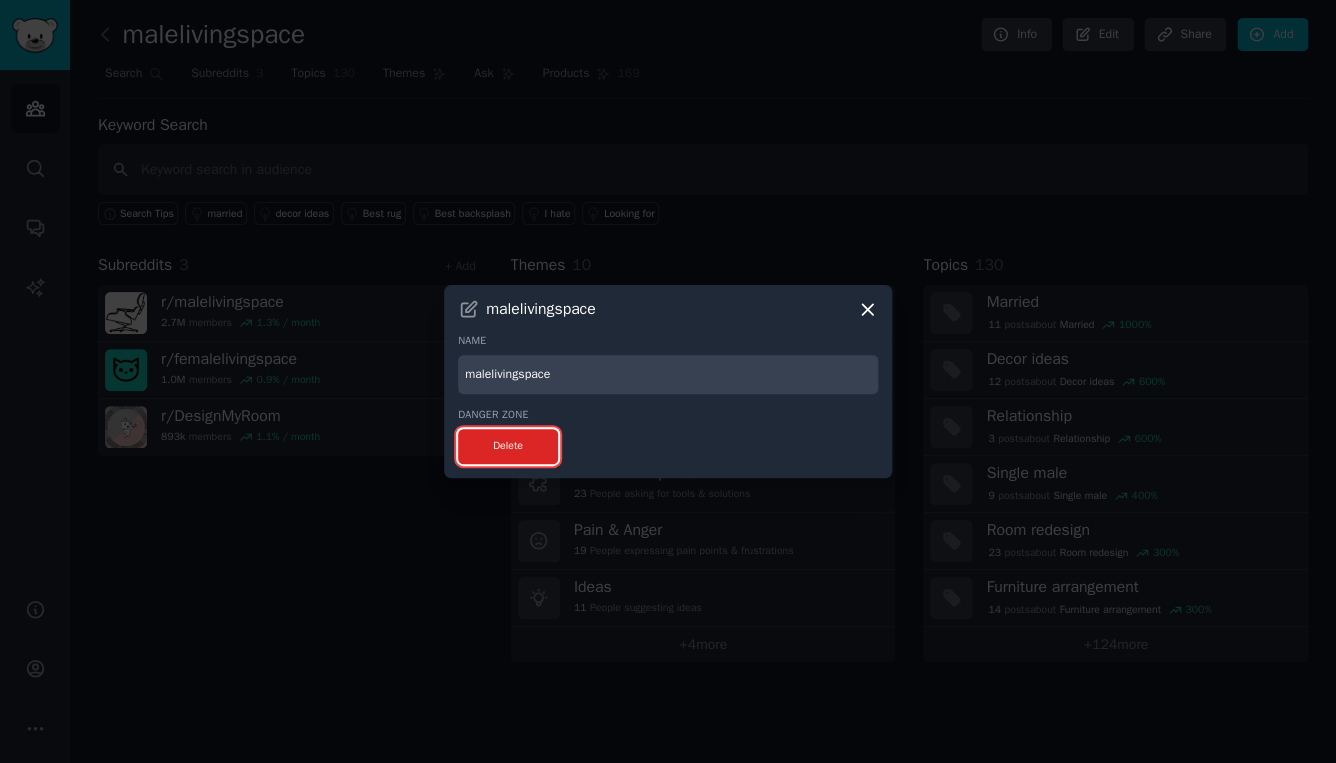 click on "Delete" at bounding box center [508, 446] 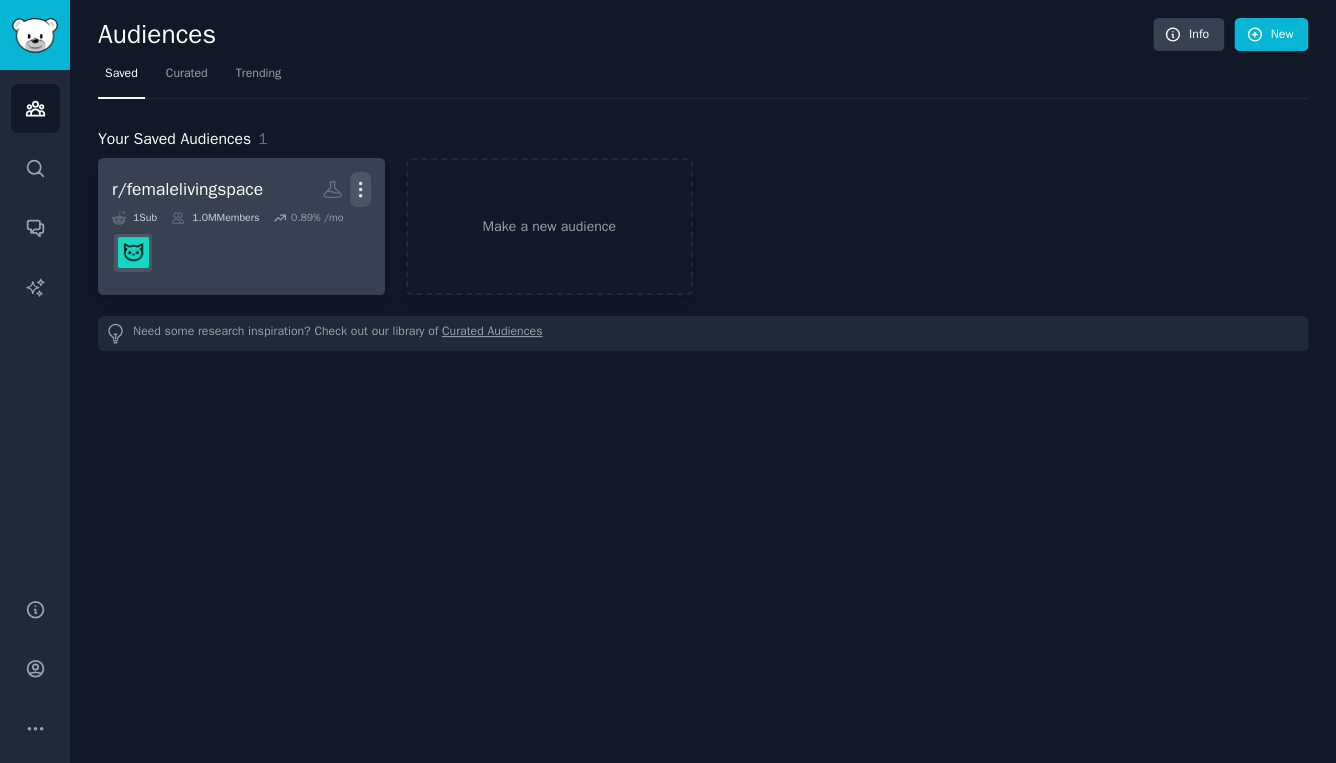 click 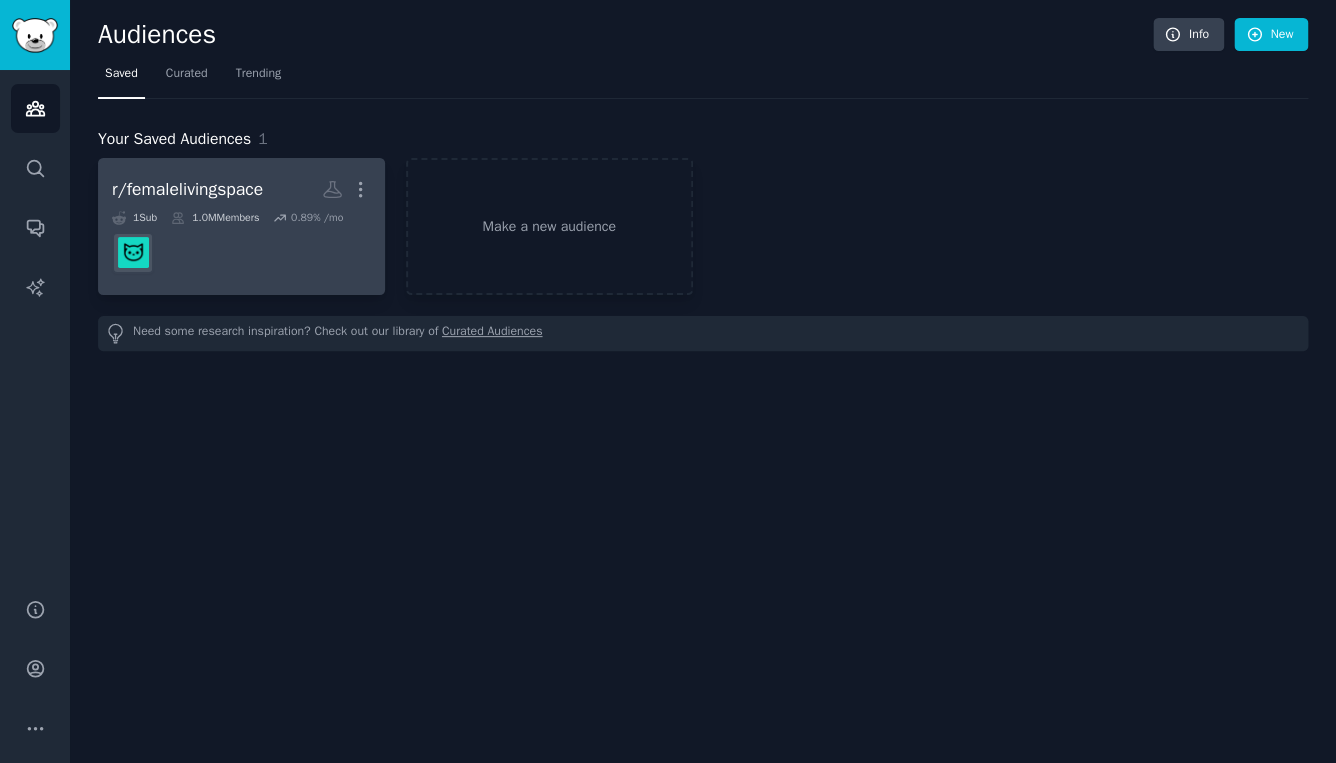 click on "Delete" at bounding box center (295, 232) 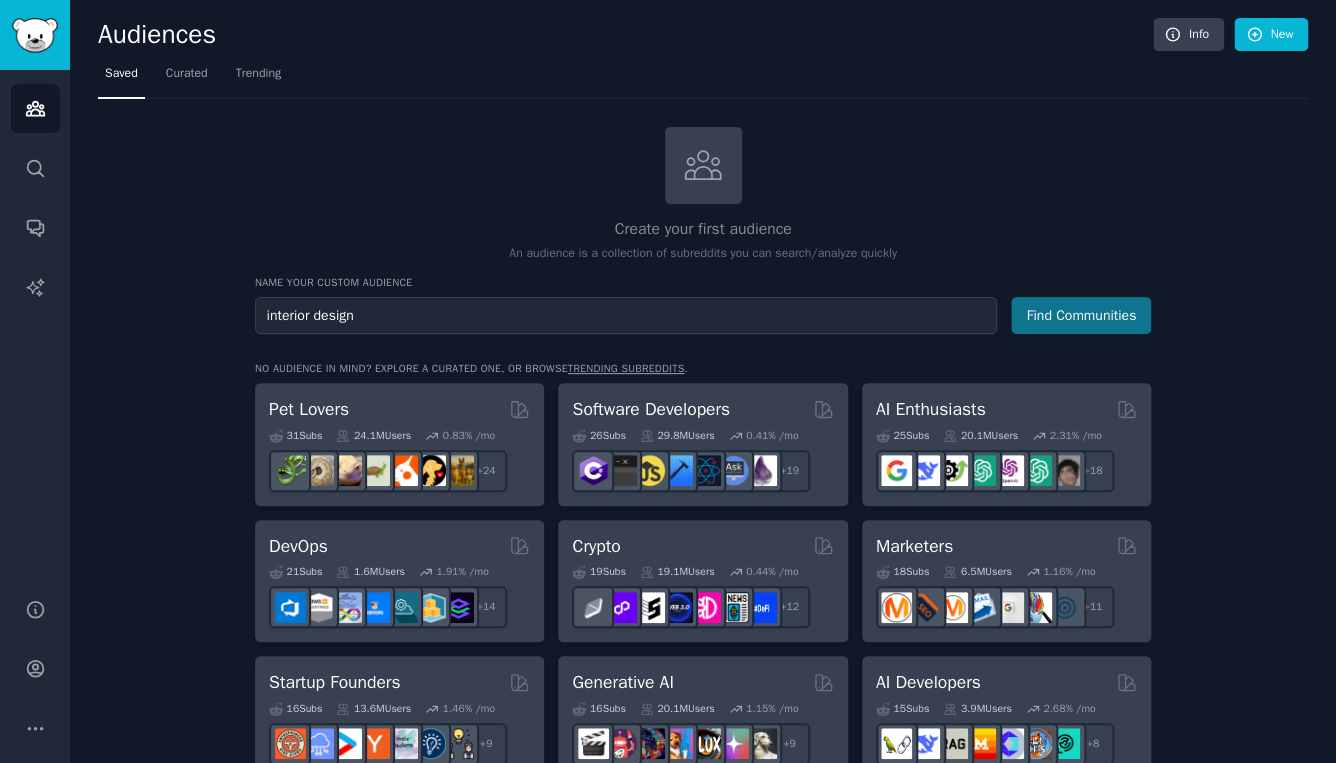 type on "interior design" 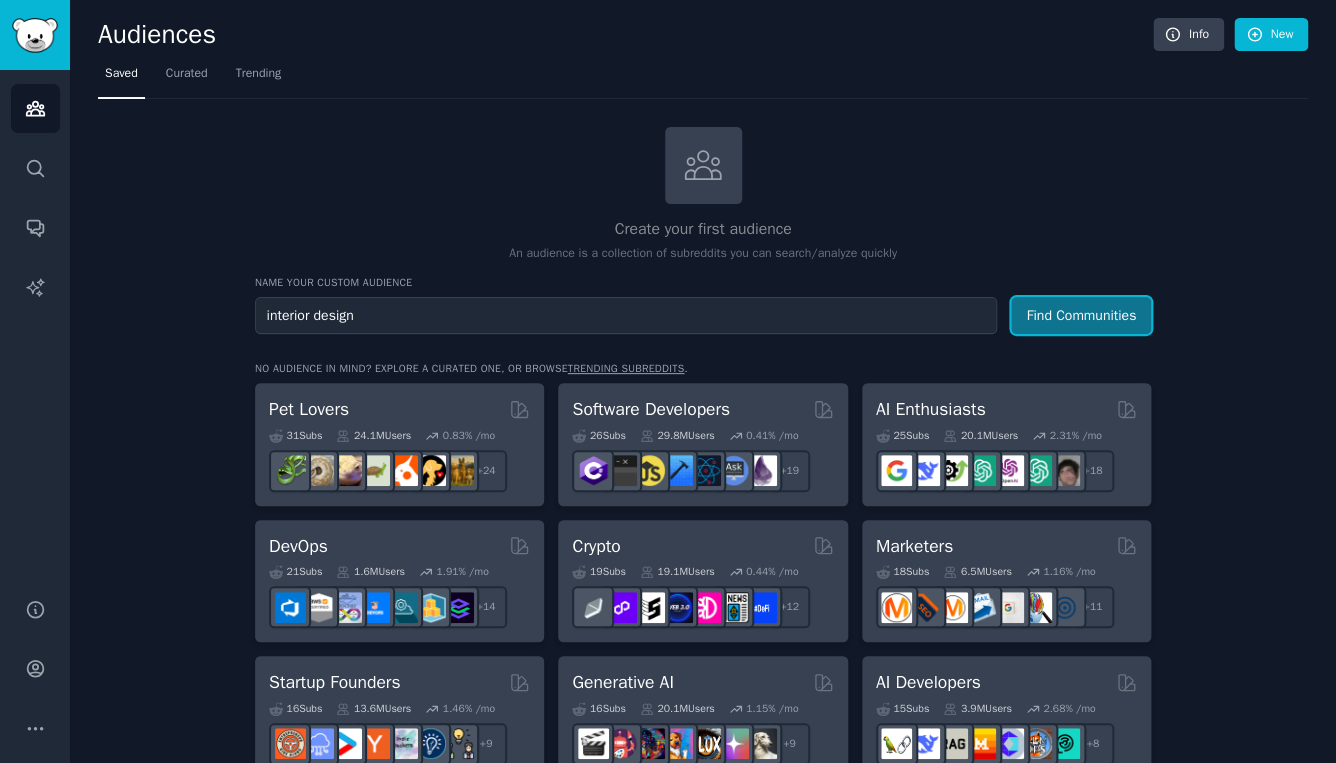 click on "Find Communities" at bounding box center [1081, 315] 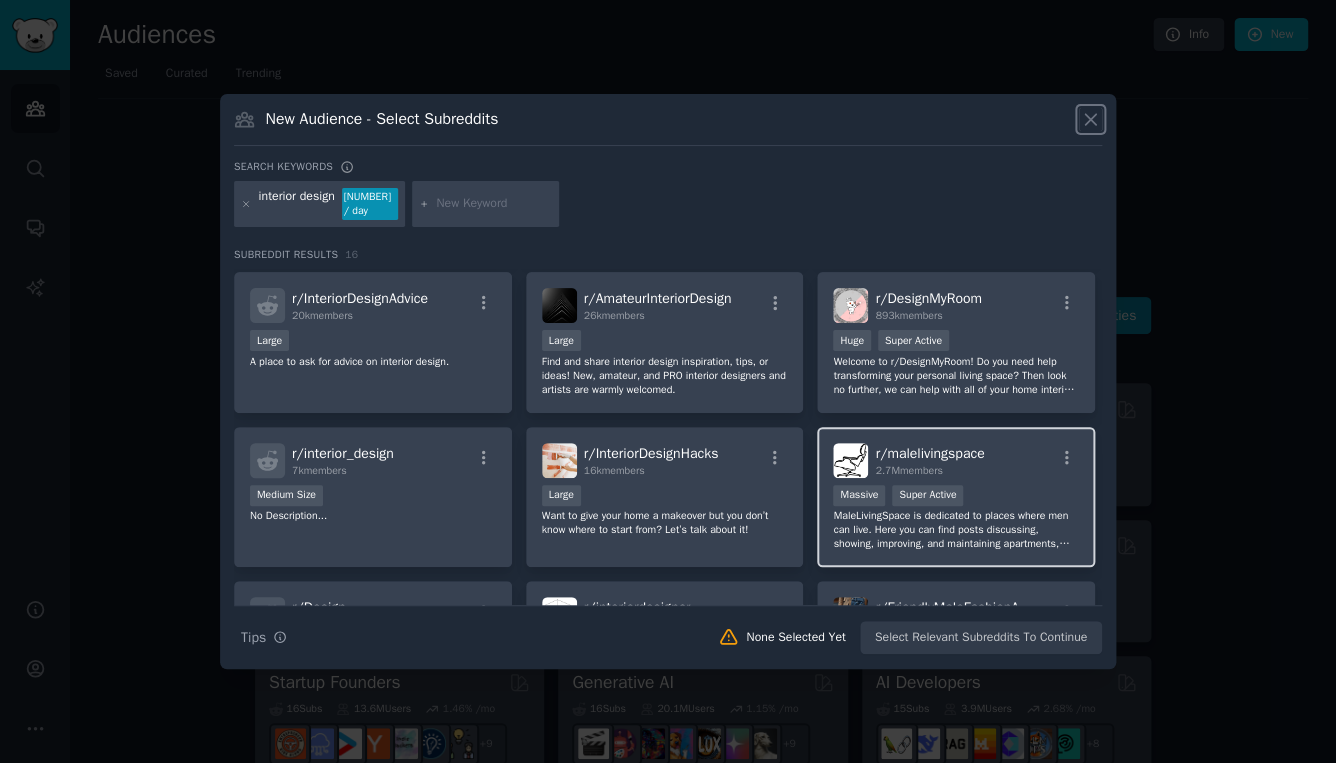 scroll, scrollTop: 153, scrollLeft: 0, axis: vertical 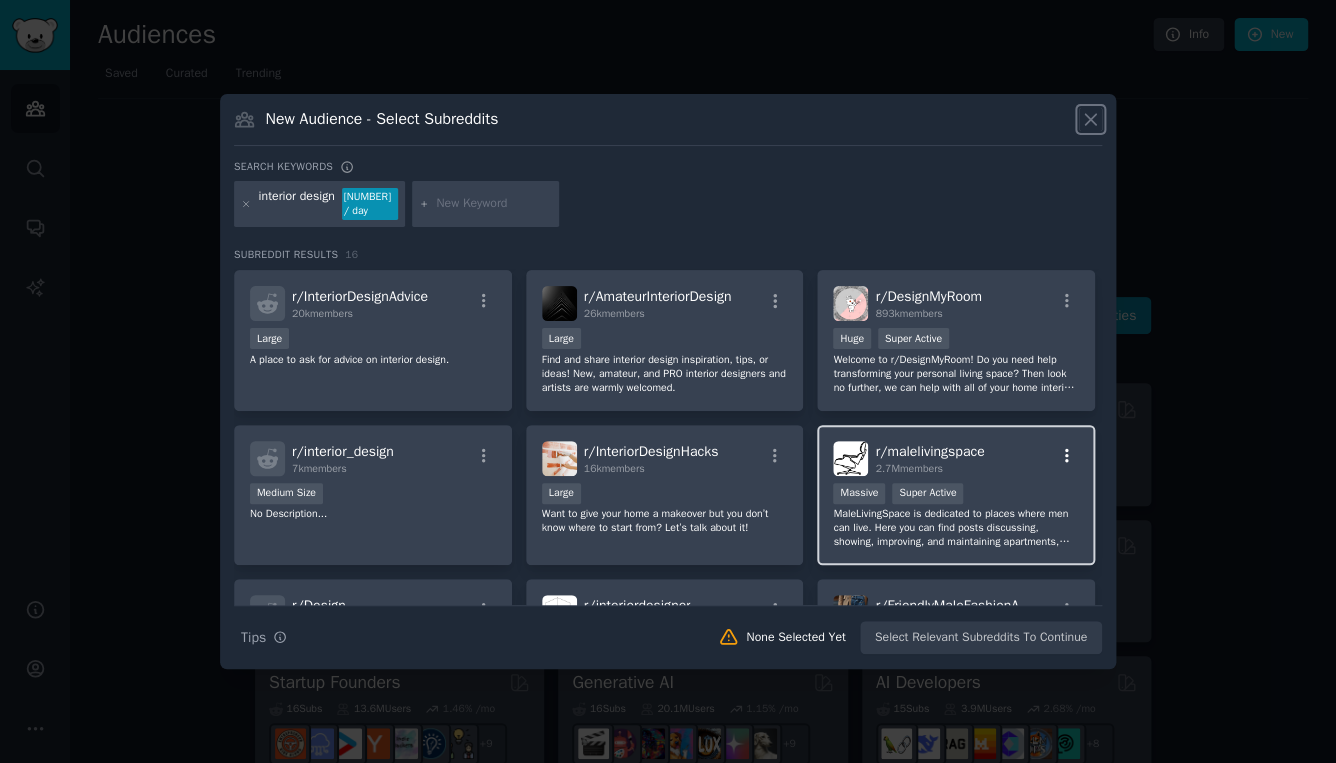 click 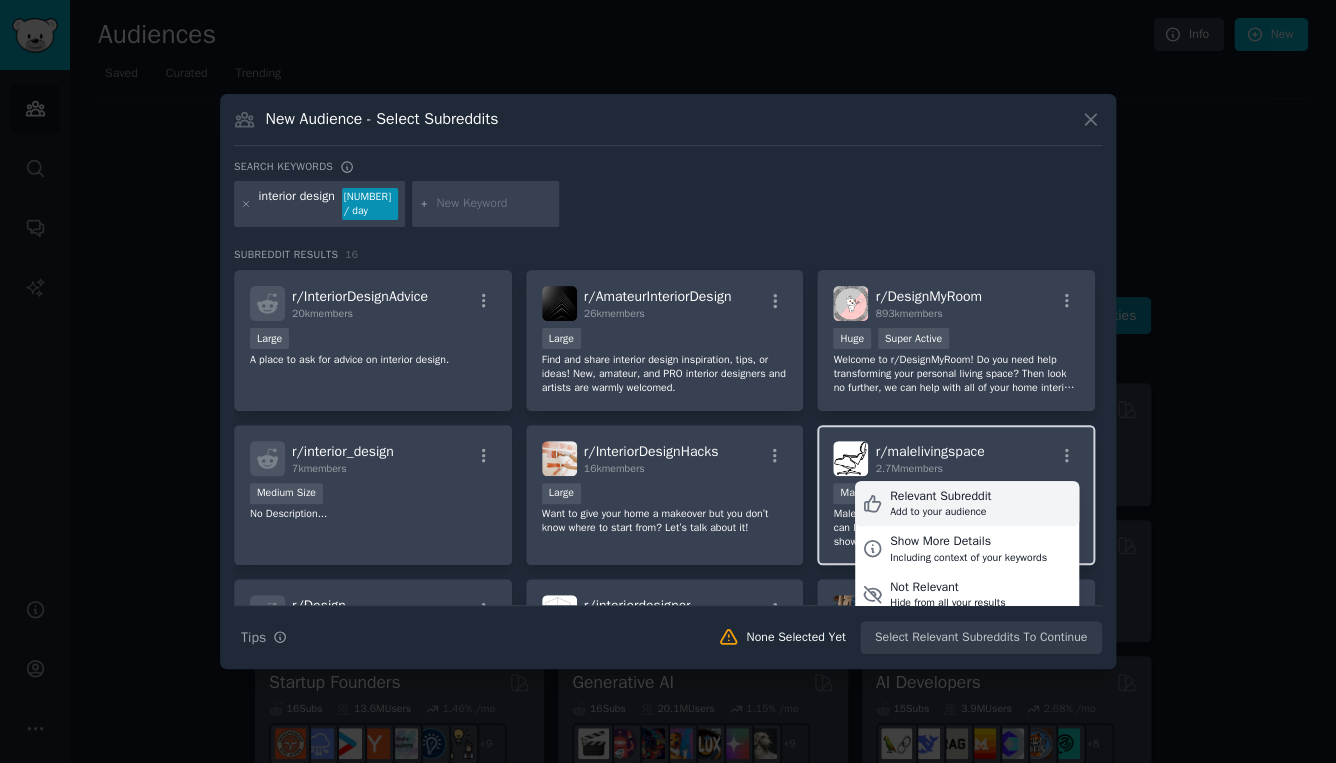 click on "Relevant Subreddit" at bounding box center [940, 497] 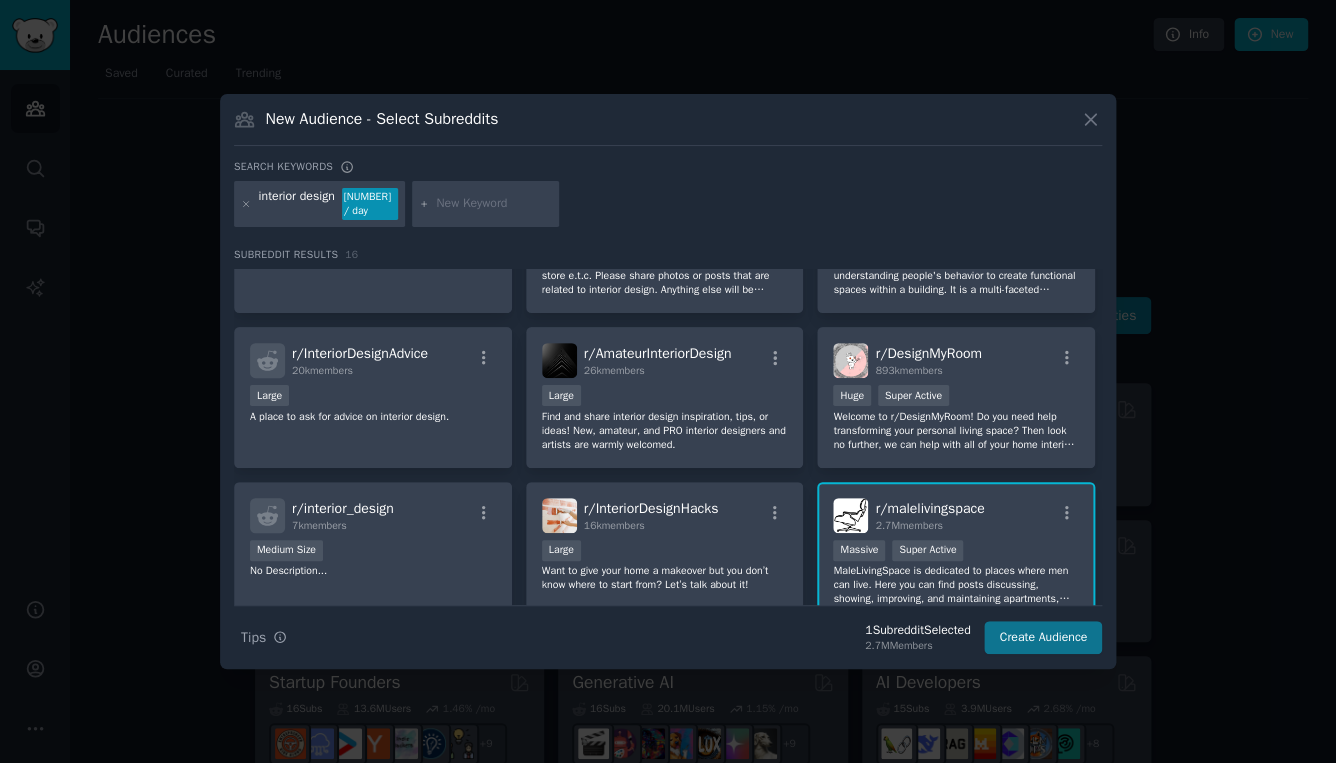 scroll, scrollTop: 0, scrollLeft: 0, axis: both 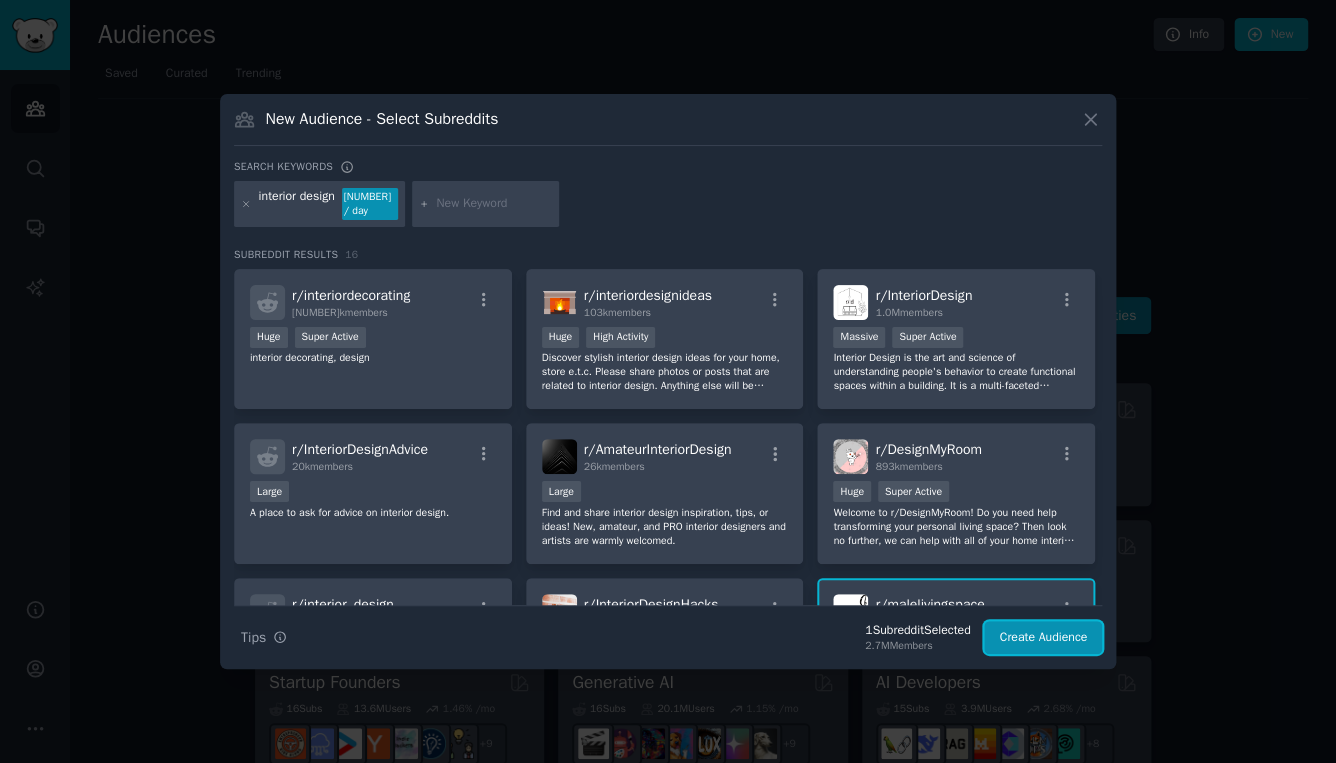 click on "Create Audience" at bounding box center [1043, 638] 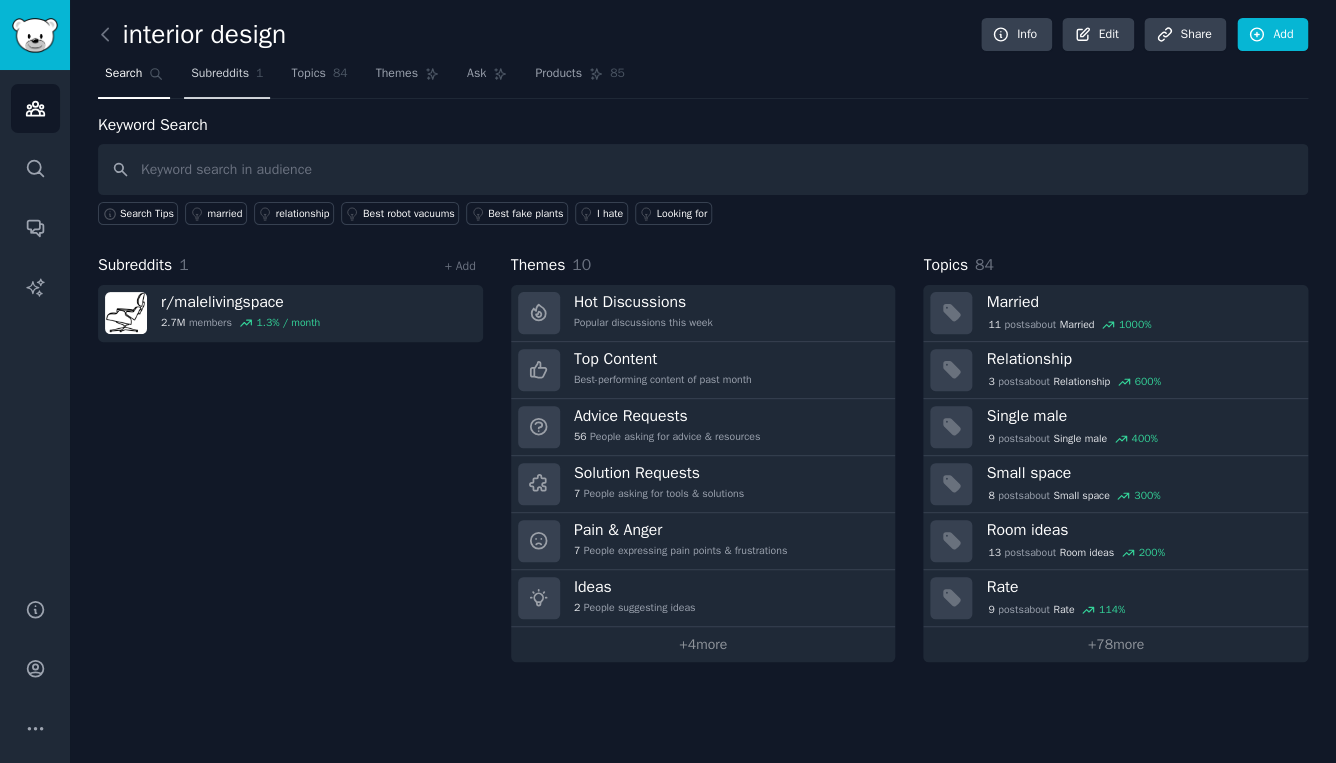 drag, startPoint x: 238, startPoint y: 77, endPoint x: 252, endPoint y: 90, distance: 19.104973 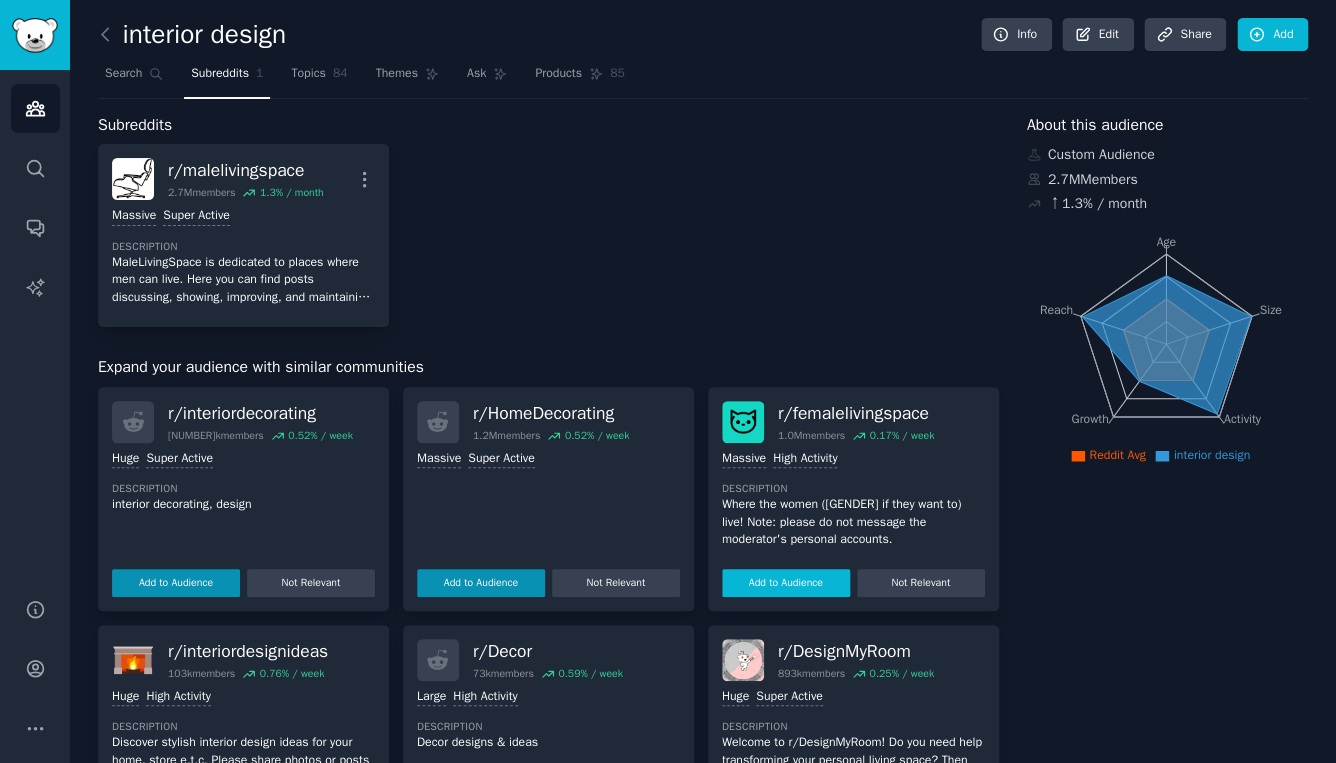 click on "Add to Audience" at bounding box center (786, 583) 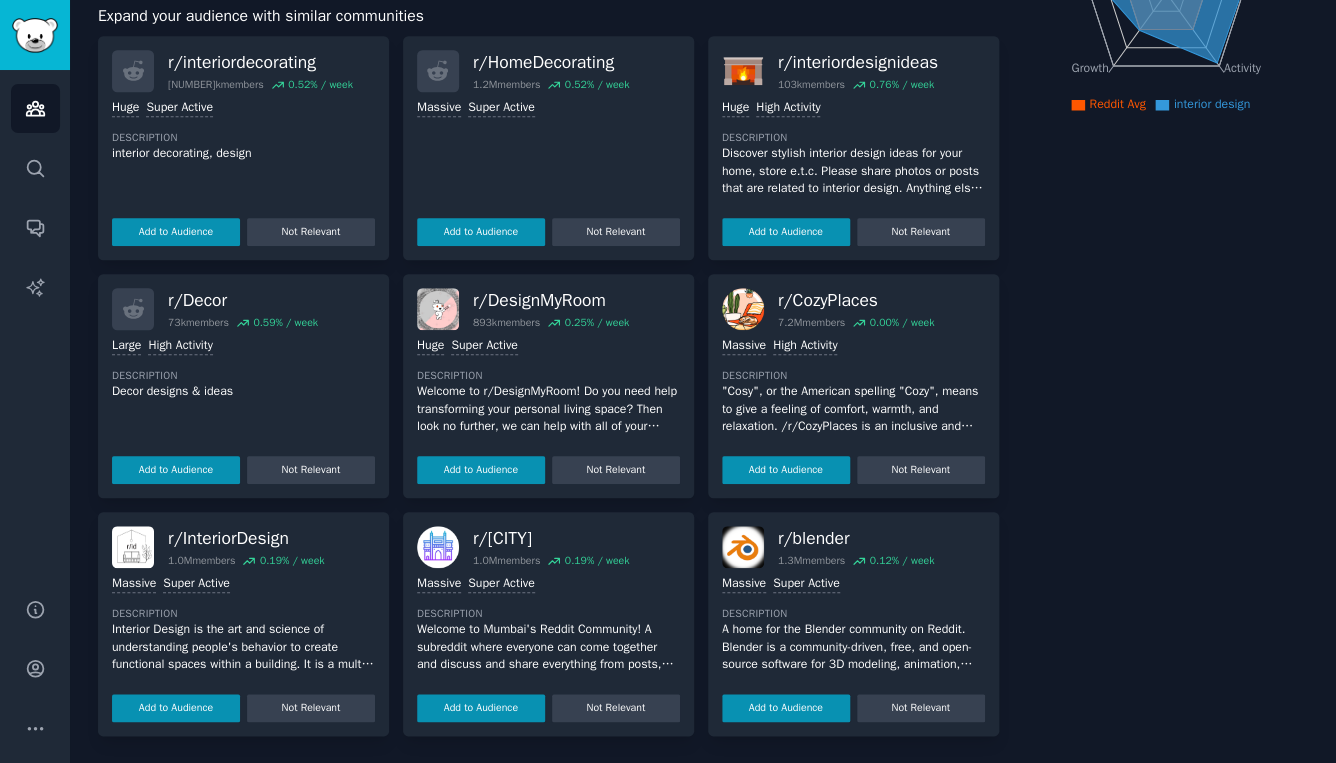 scroll, scrollTop: 352, scrollLeft: 0, axis: vertical 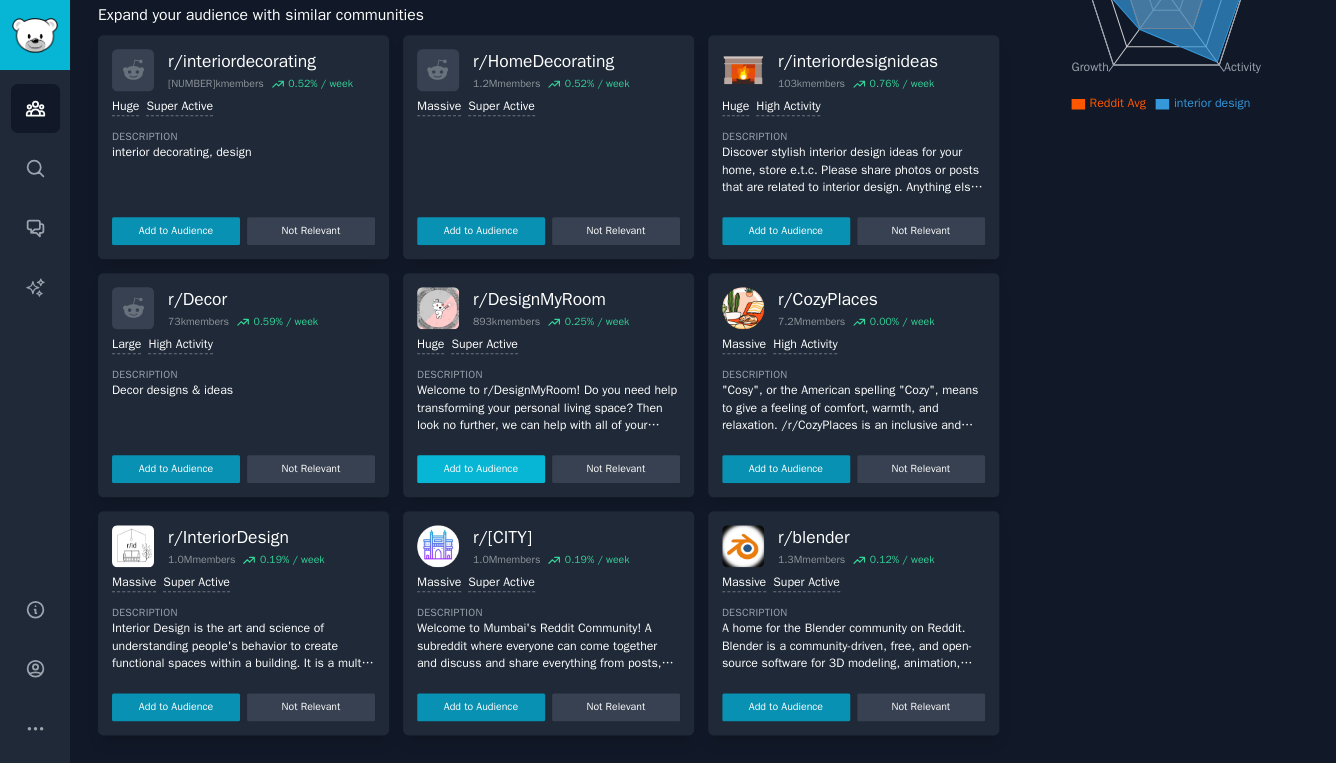 click on "Add to Audience" at bounding box center (481, 469) 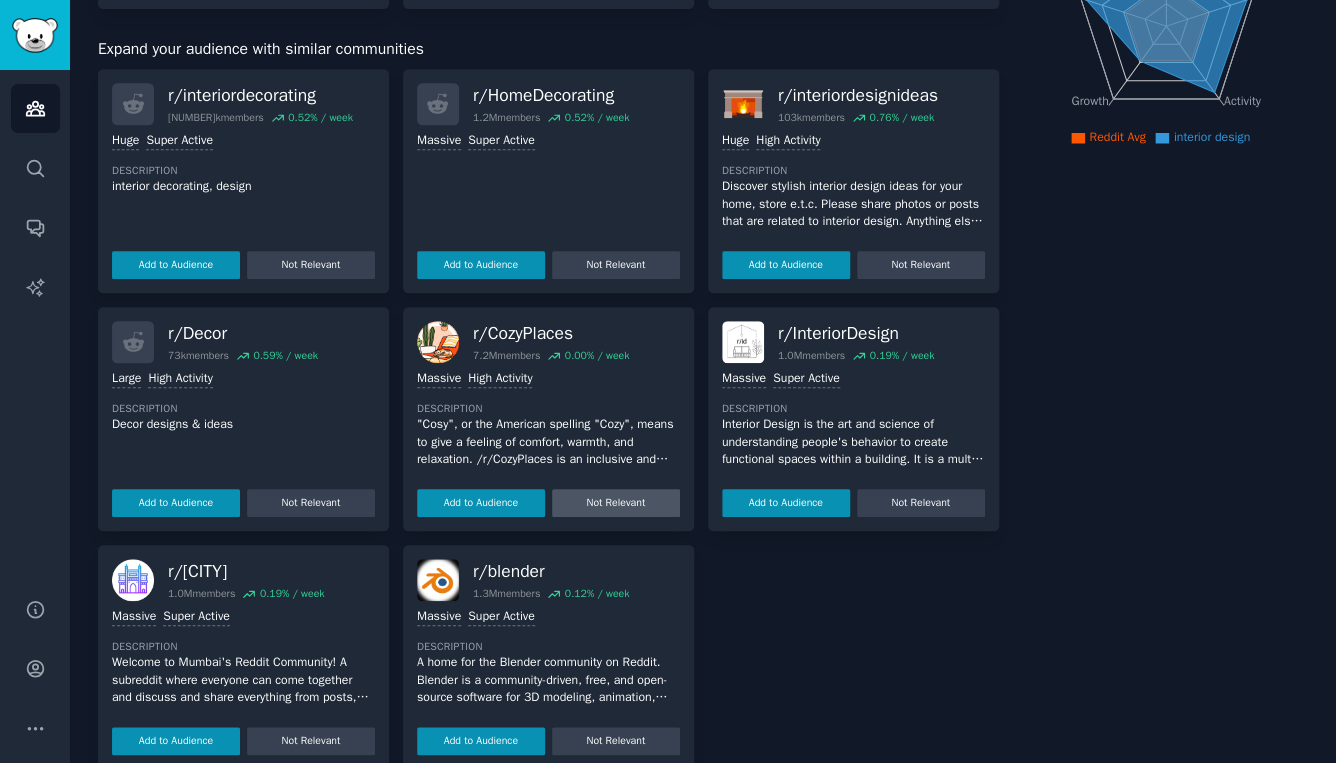 scroll, scrollTop: 318, scrollLeft: 0, axis: vertical 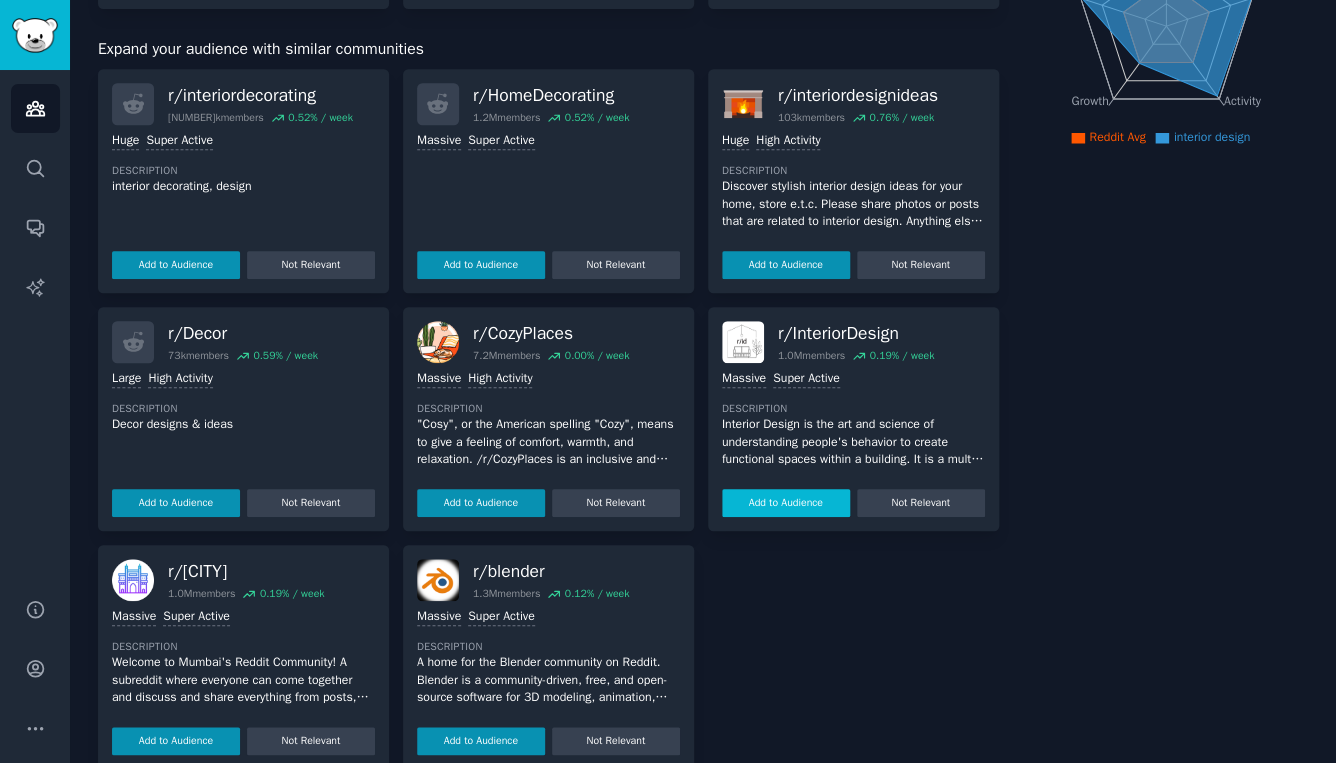 click on "Add to Audience" at bounding box center (786, 503) 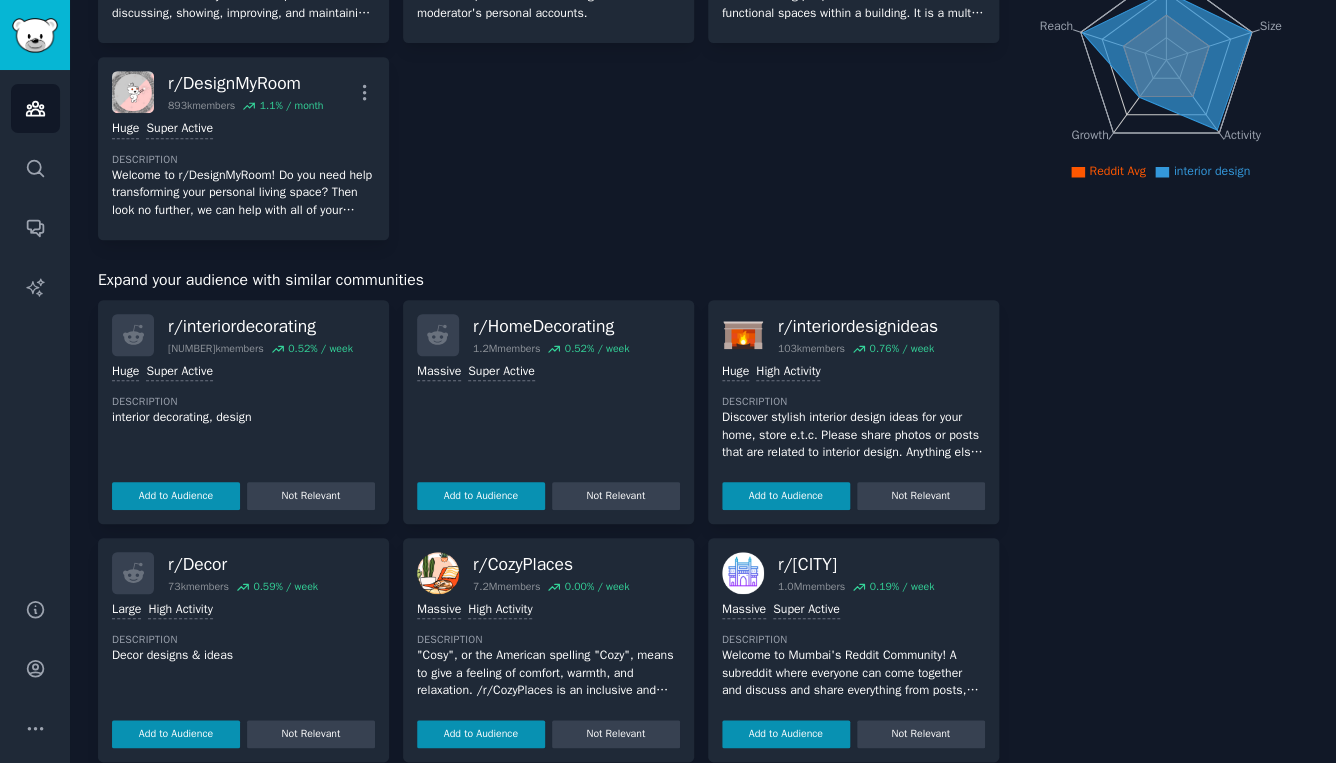 scroll, scrollTop: 0, scrollLeft: 0, axis: both 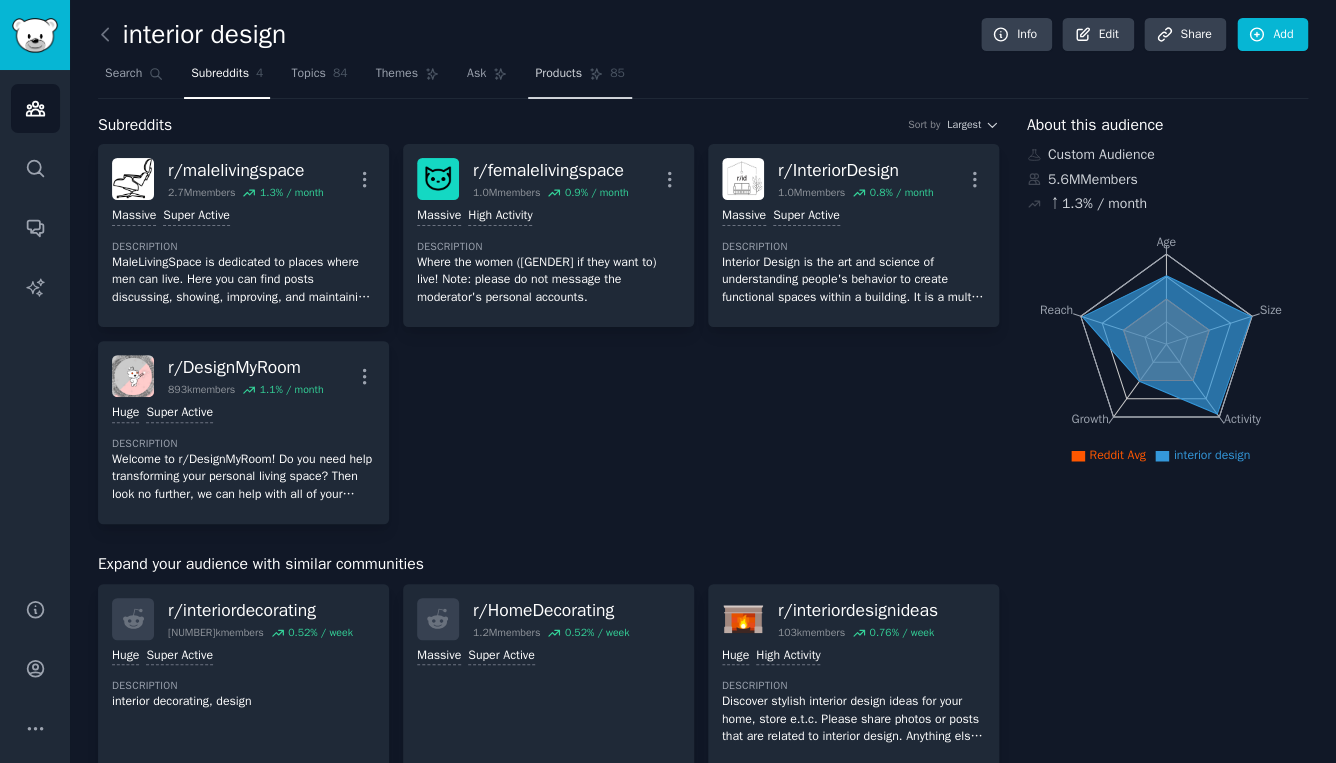click on "Products" at bounding box center (558, 74) 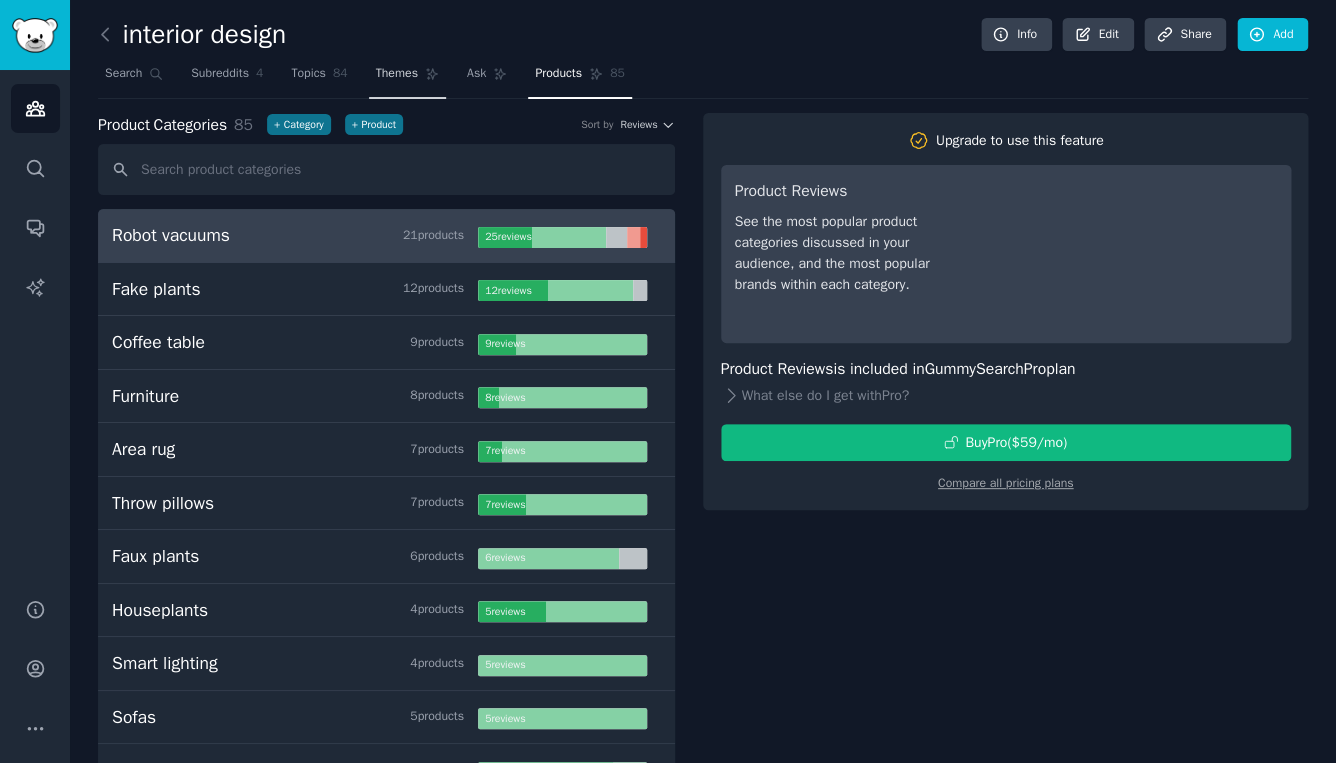 click on "Themes" at bounding box center (407, 78) 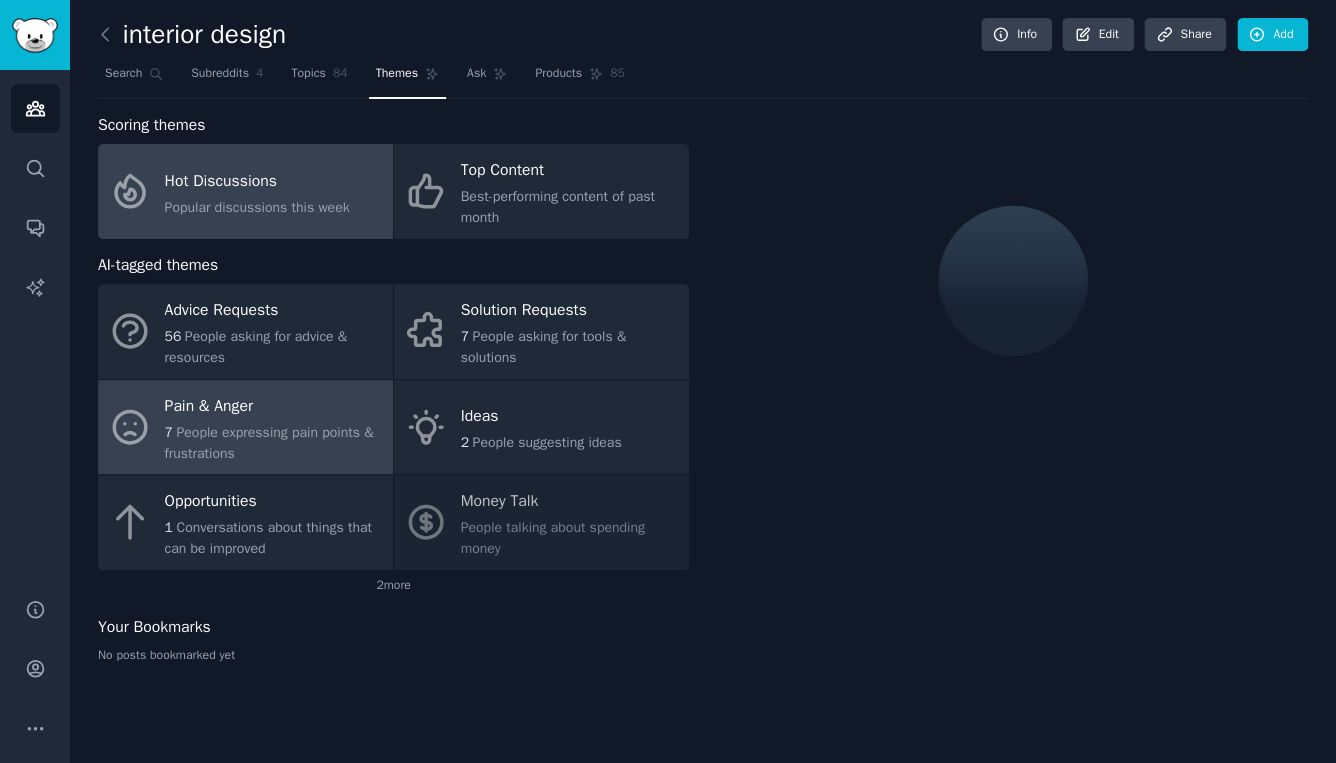 click on "Pain & Anger" at bounding box center (274, 406) 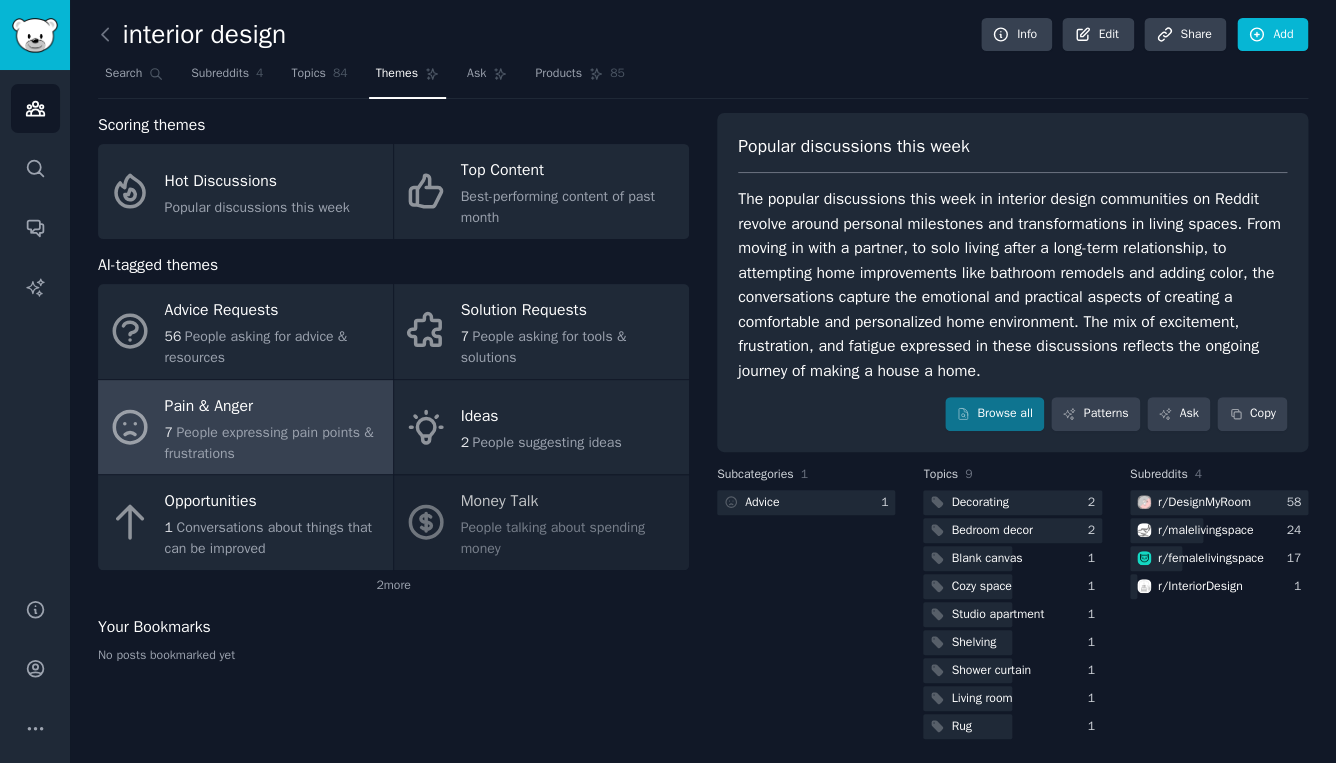 scroll, scrollTop: 7, scrollLeft: 0, axis: vertical 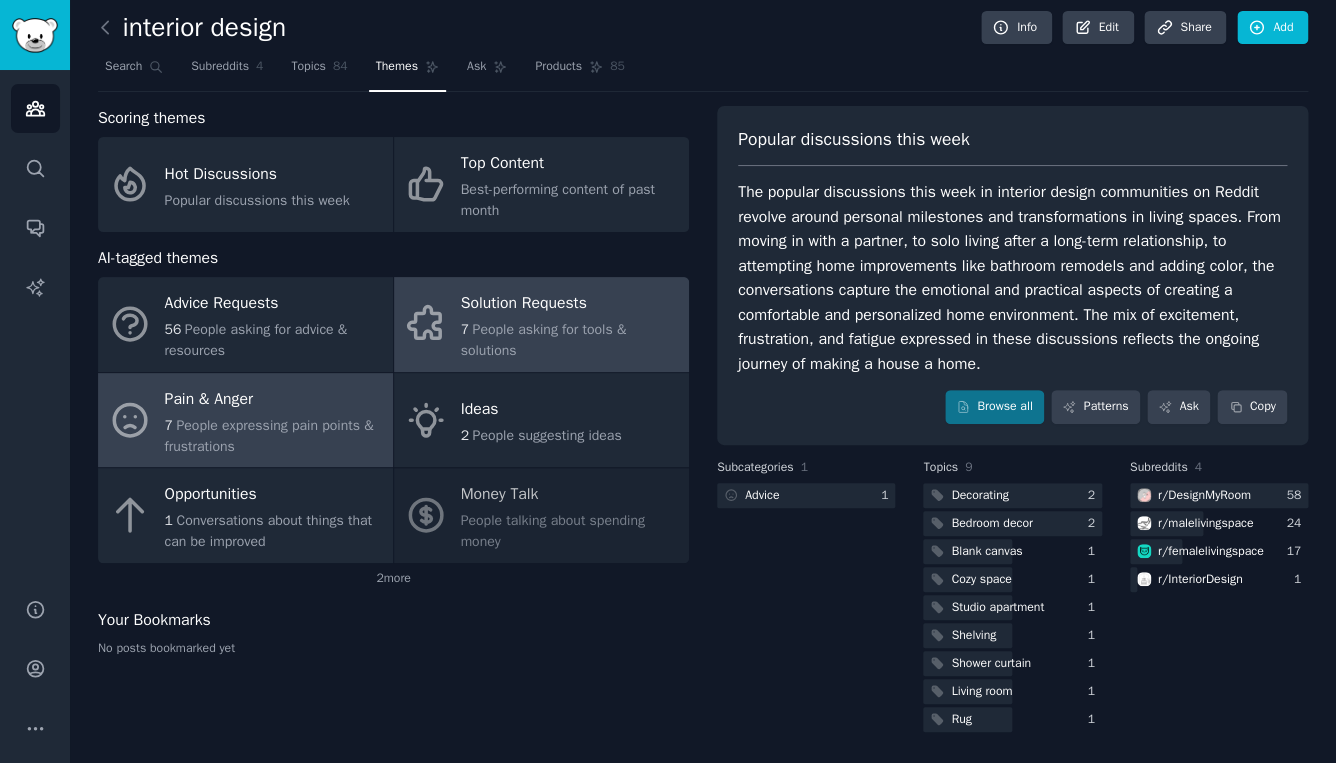click on "[NUMBER] People asking for tools & solutions" at bounding box center [570, 340] 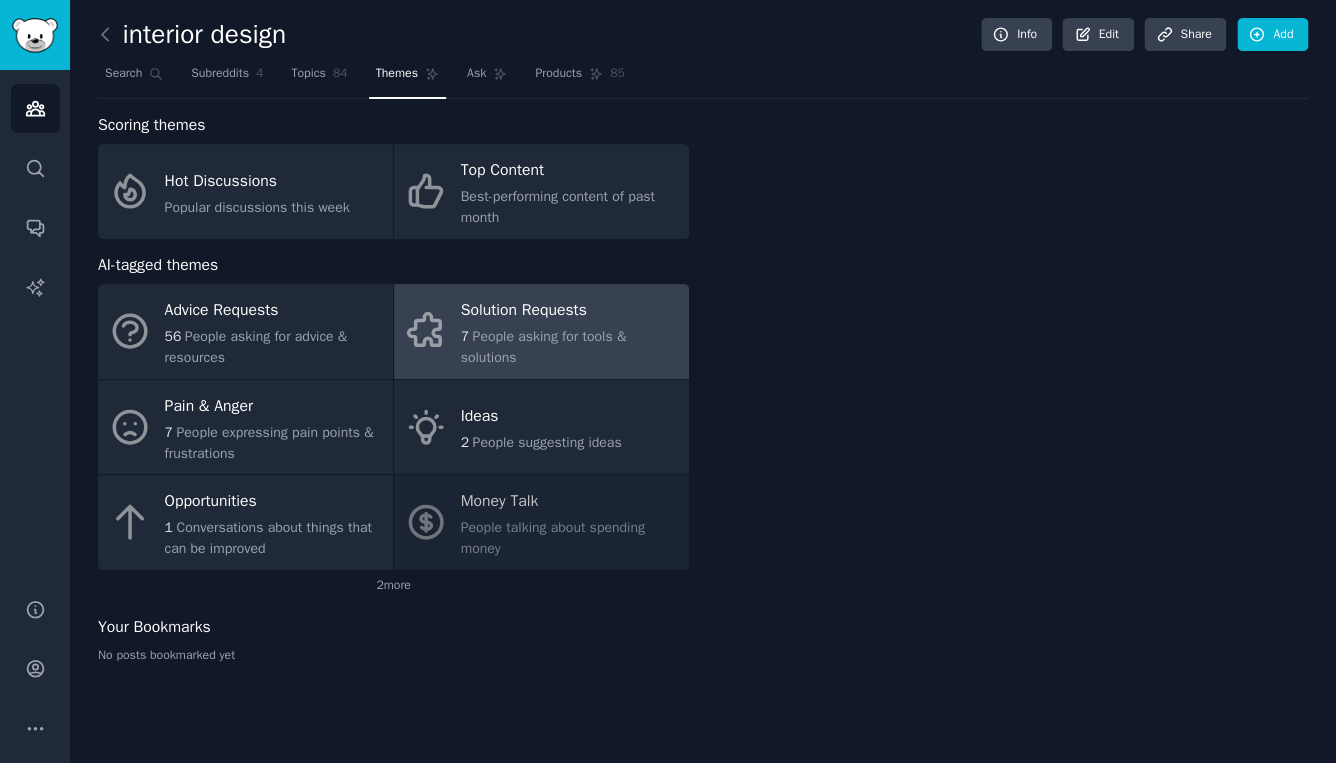 scroll, scrollTop: 0, scrollLeft: 0, axis: both 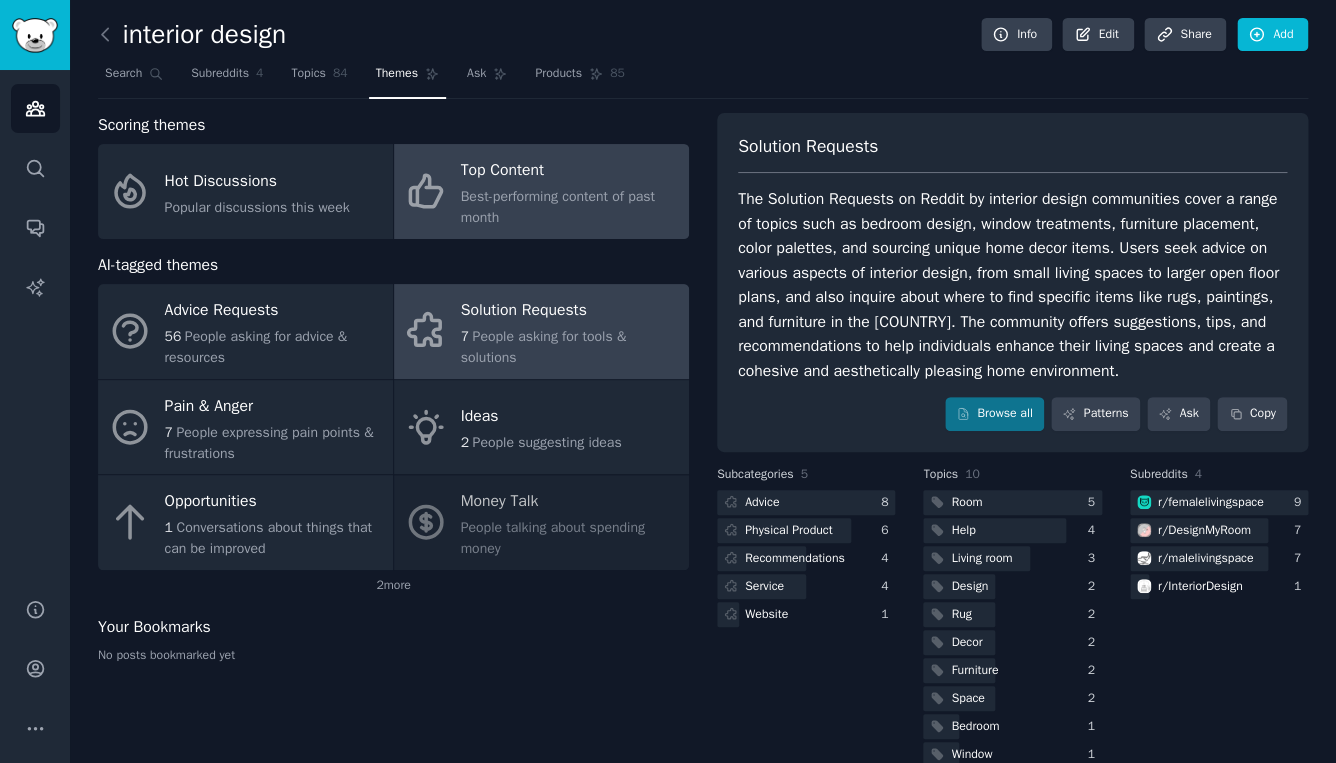 click on "Best-performing content of past month" 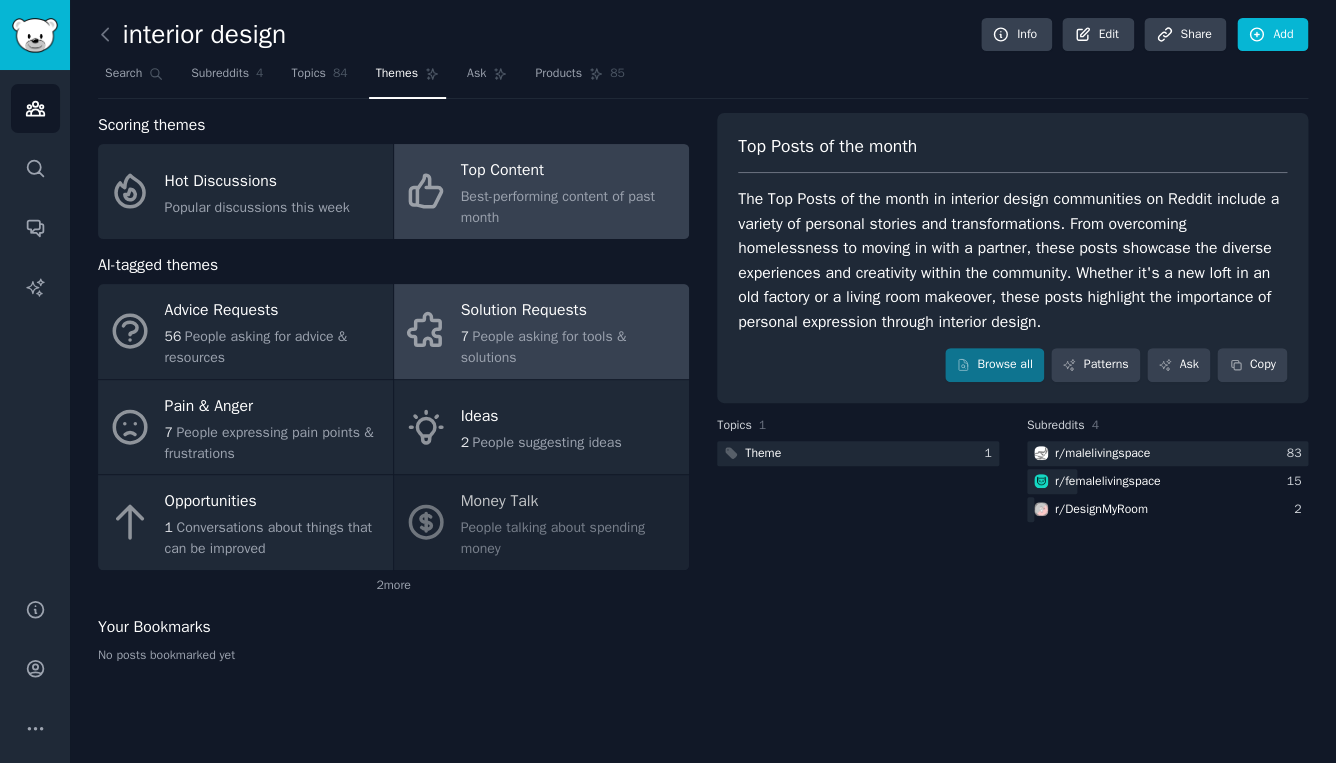 click on "People asking for tools & solutions" at bounding box center [544, 347] 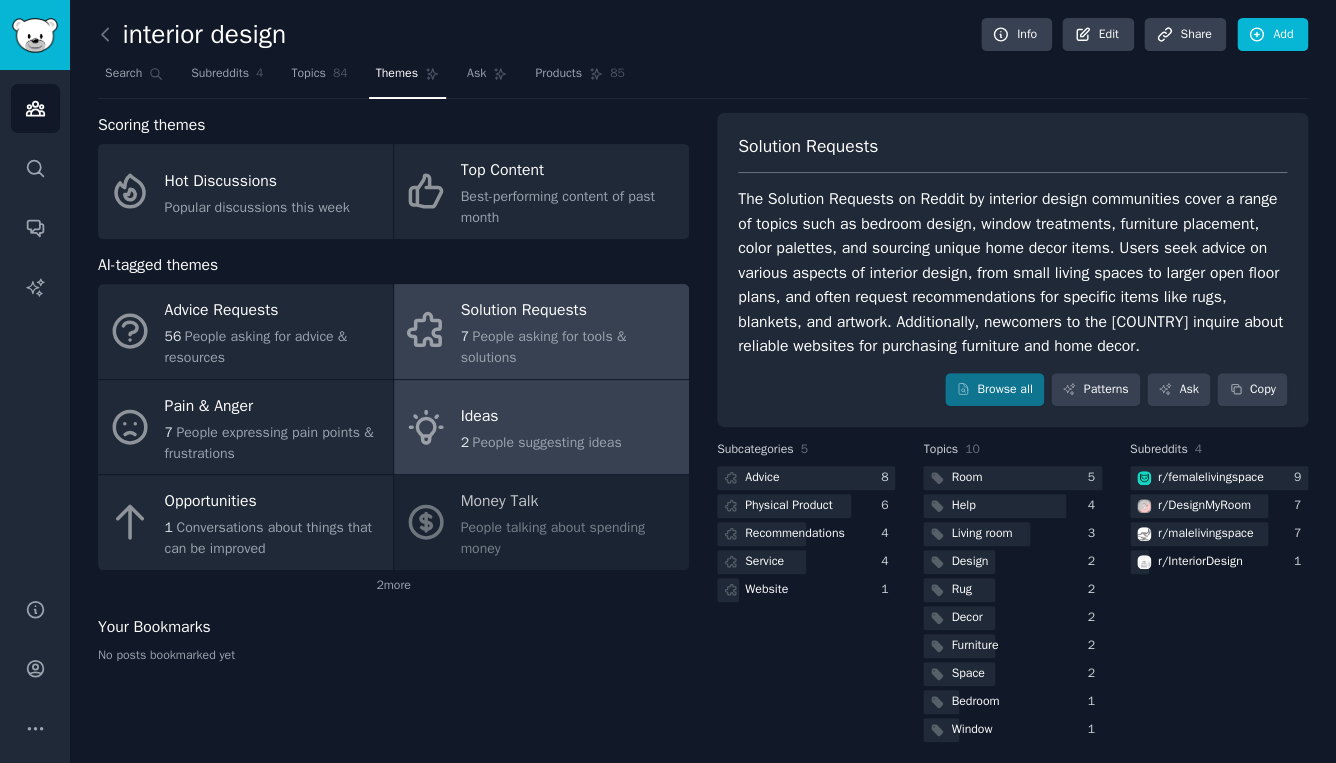 click on "Ideas" at bounding box center (541, 417) 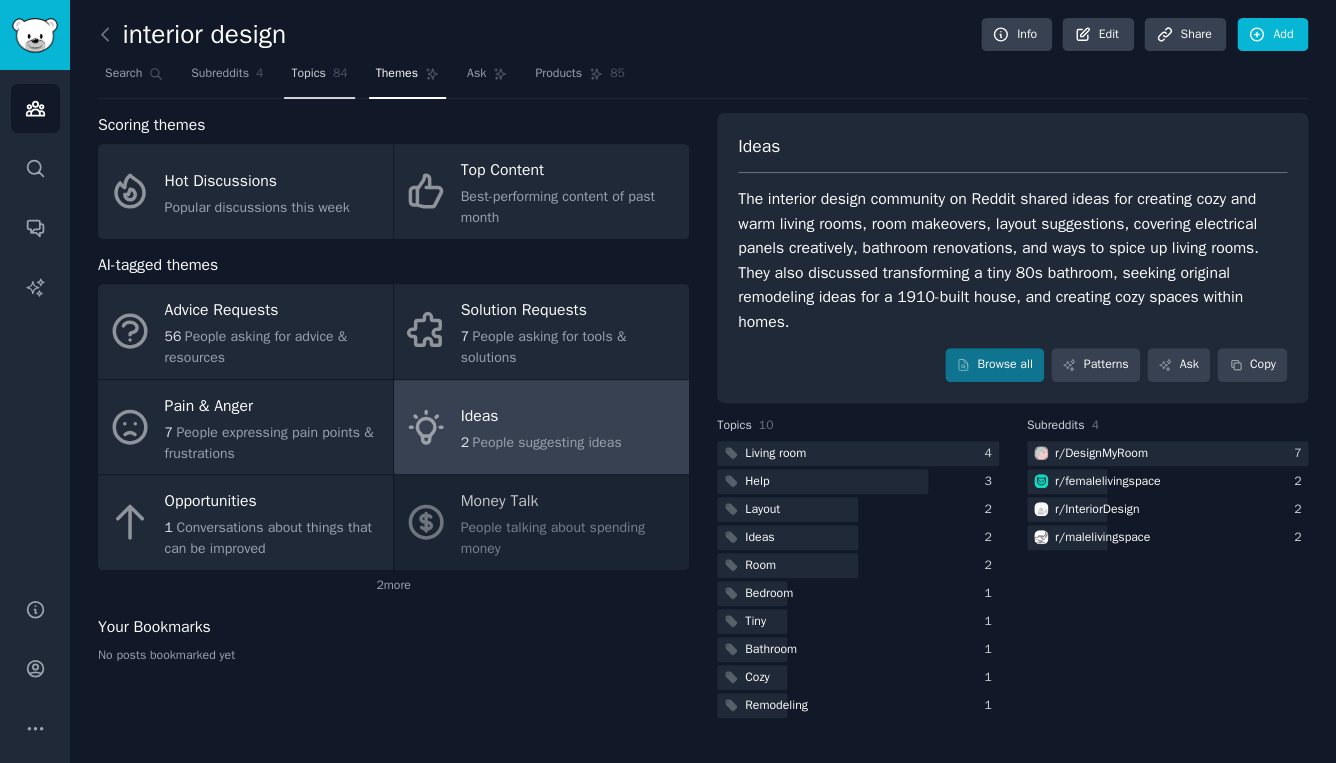 click on "Topics 84" at bounding box center (319, 78) 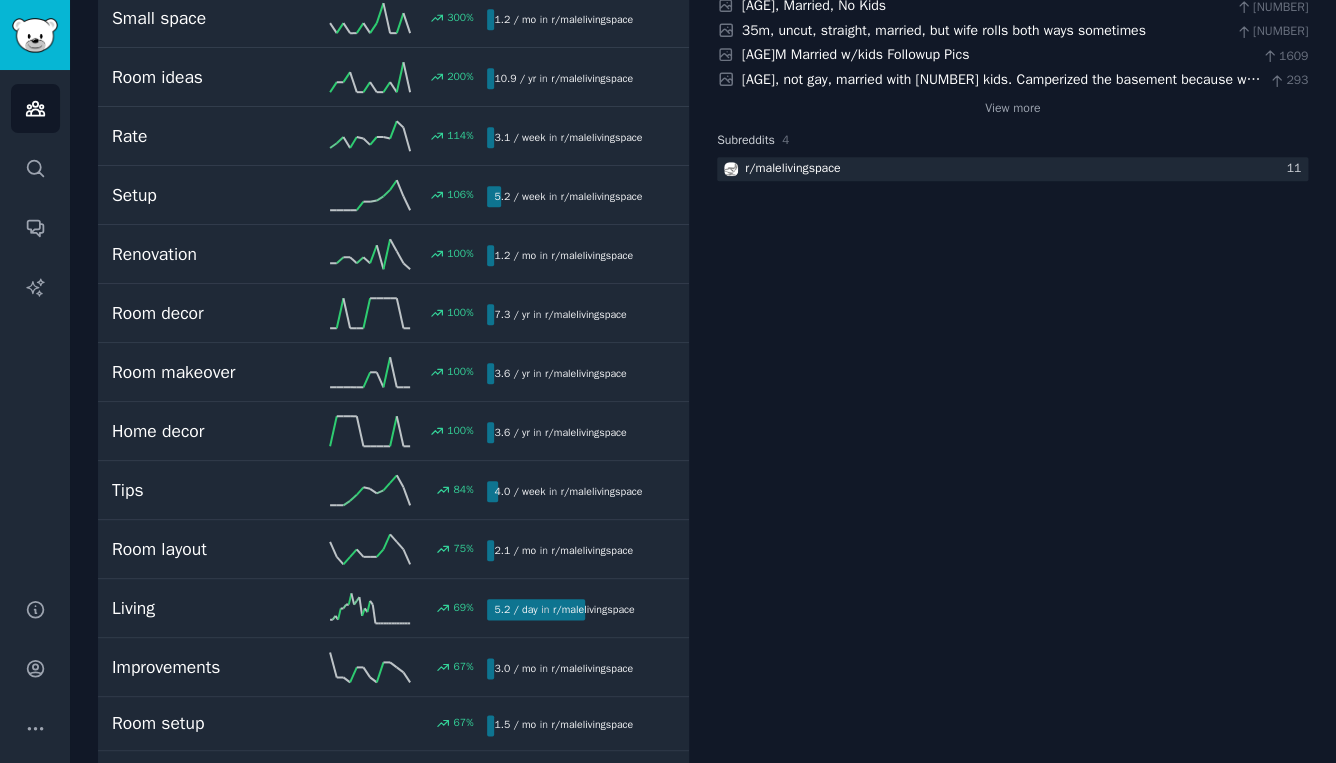 scroll, scrollTop: 0, scrollLeft: 0, axis: both 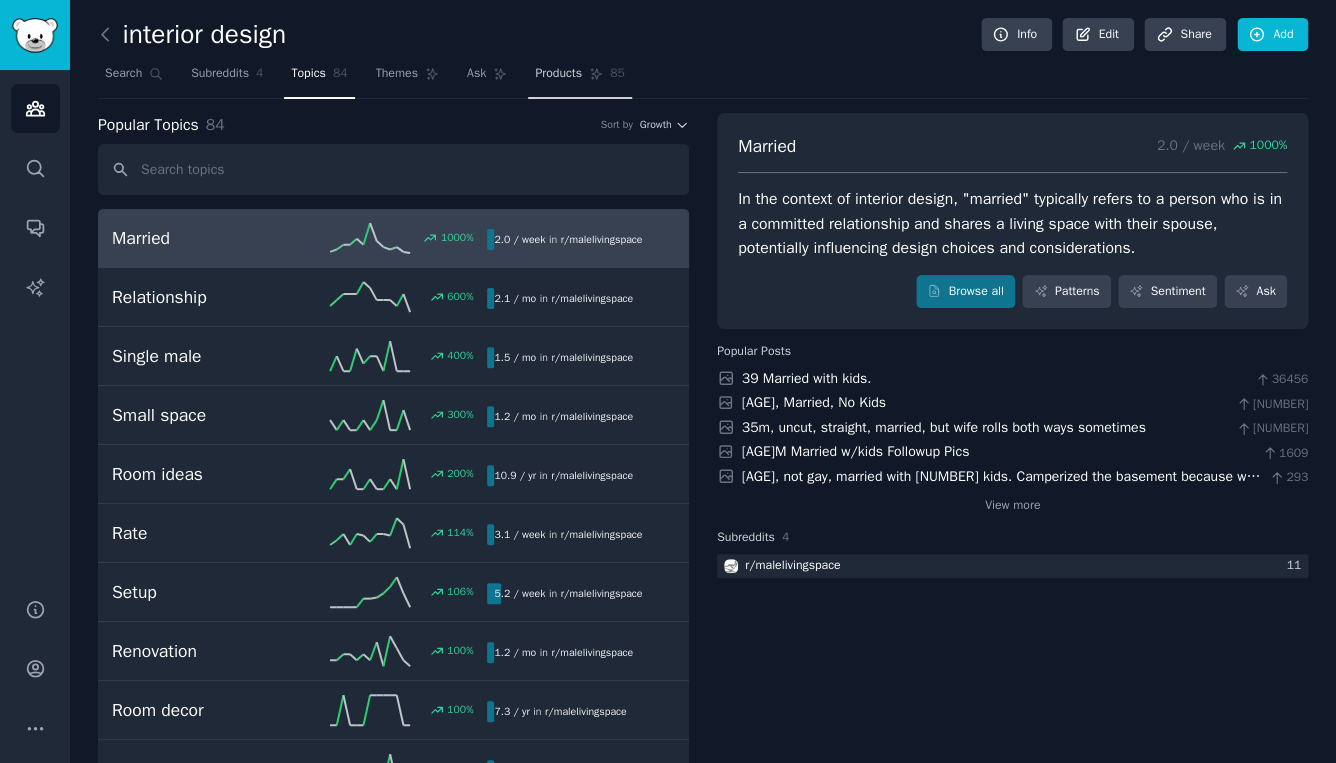 click on "Products 85" at bounding box center (579, 78) 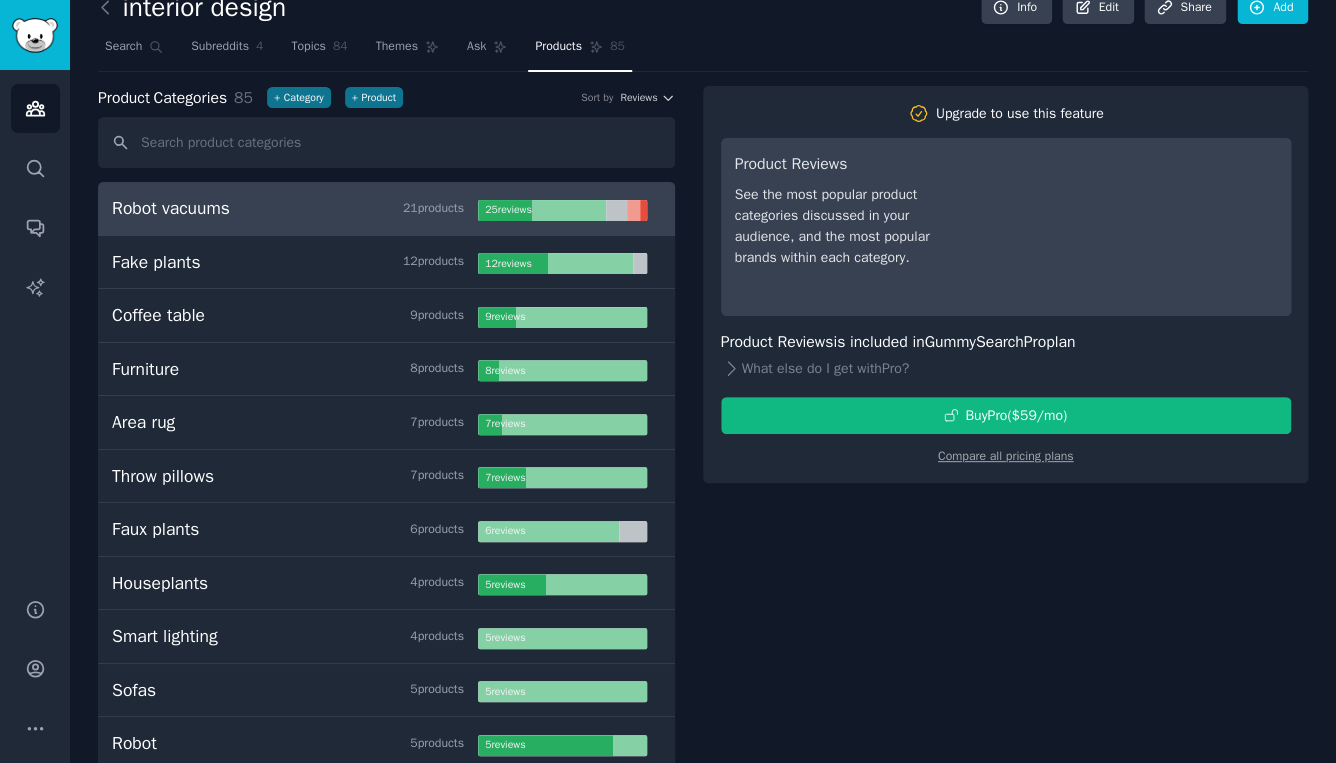 scroll, scrollTop: 0, scrollLeft: 0, axis: both 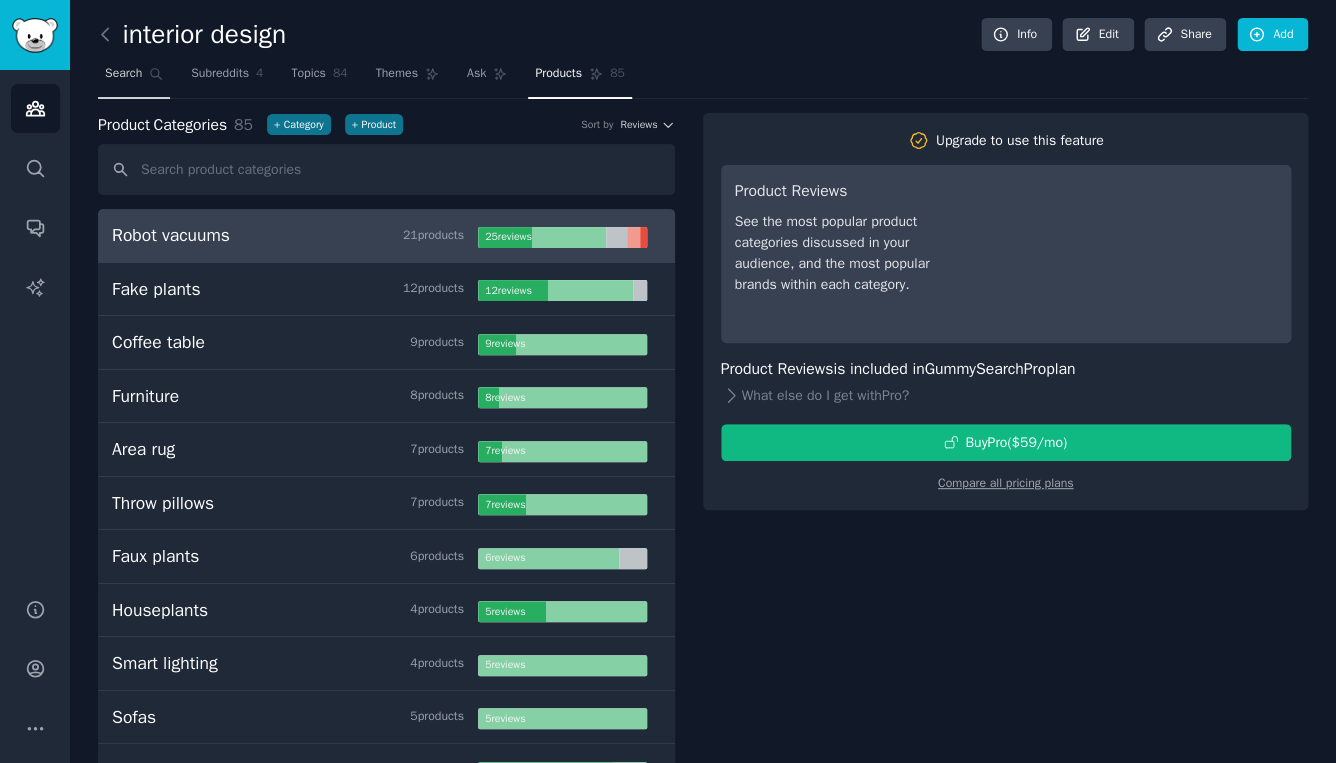 click 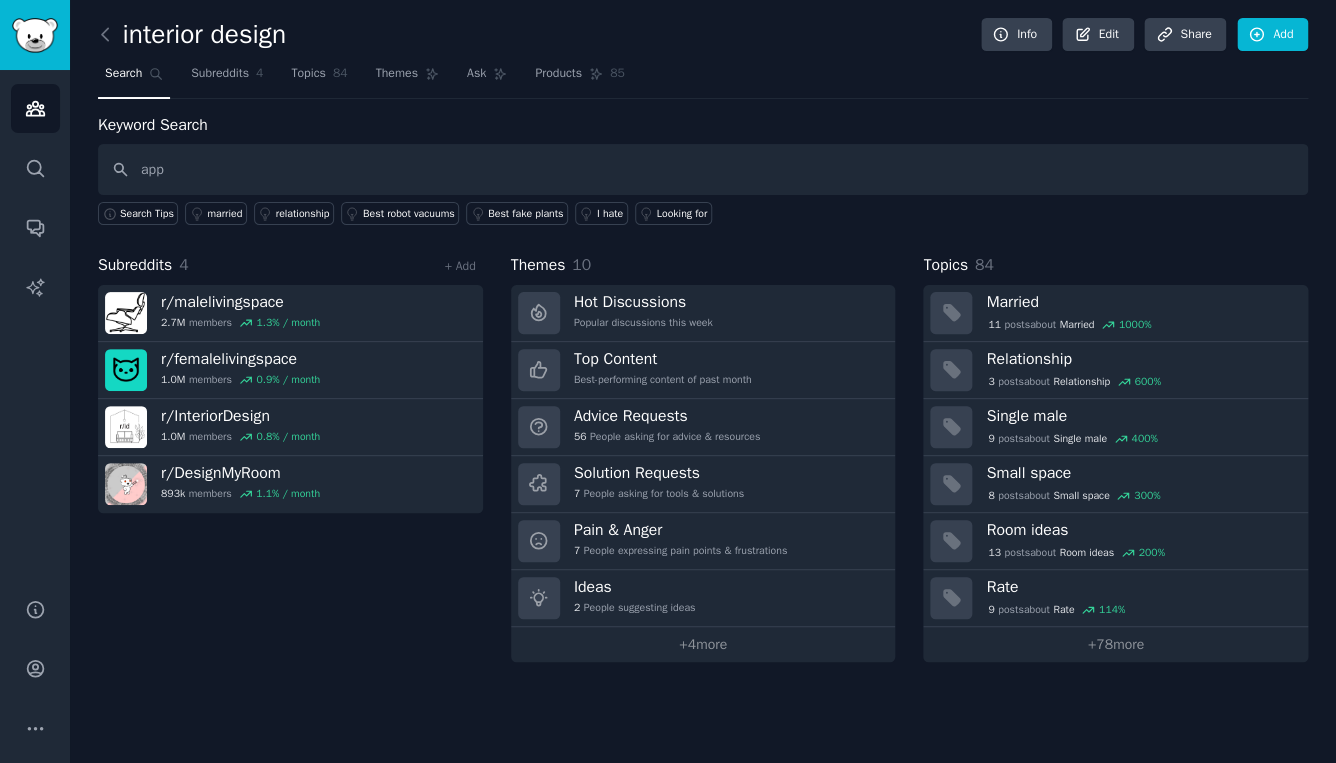 type on "app" 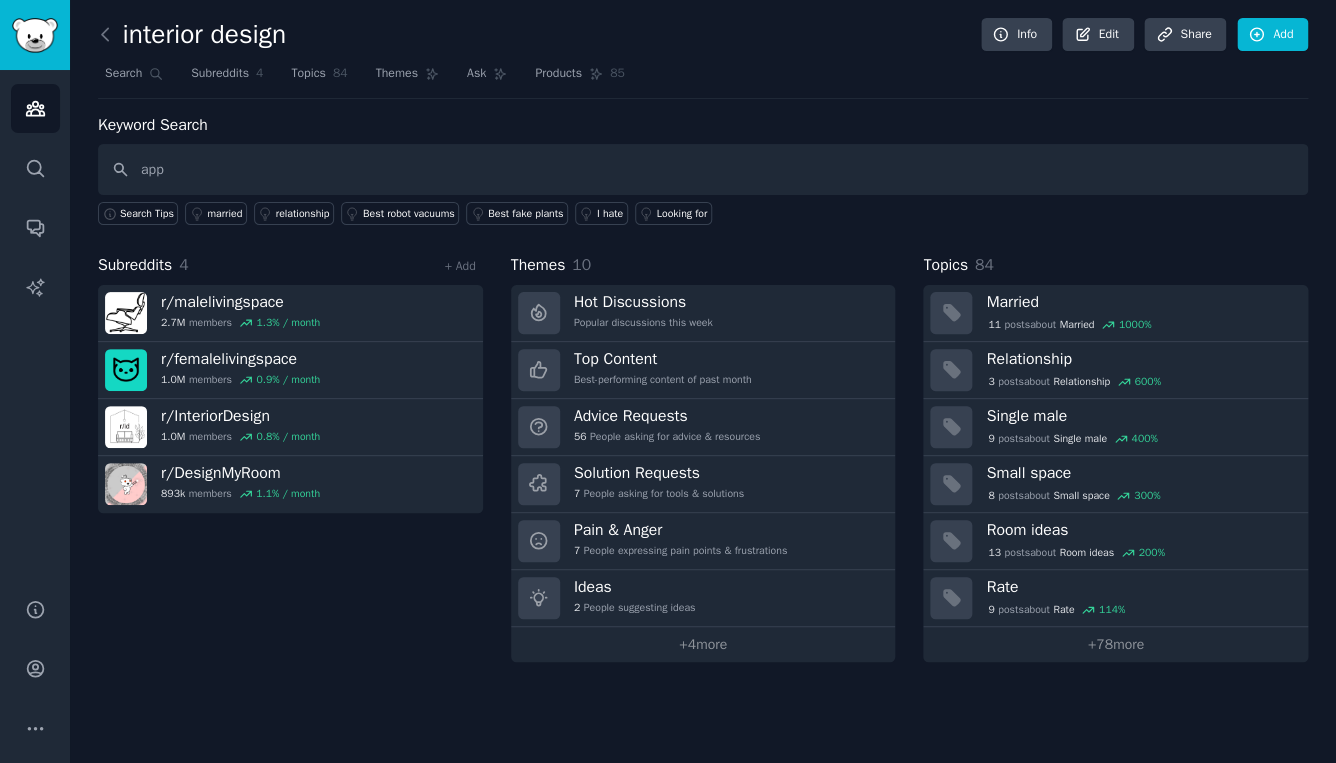 type 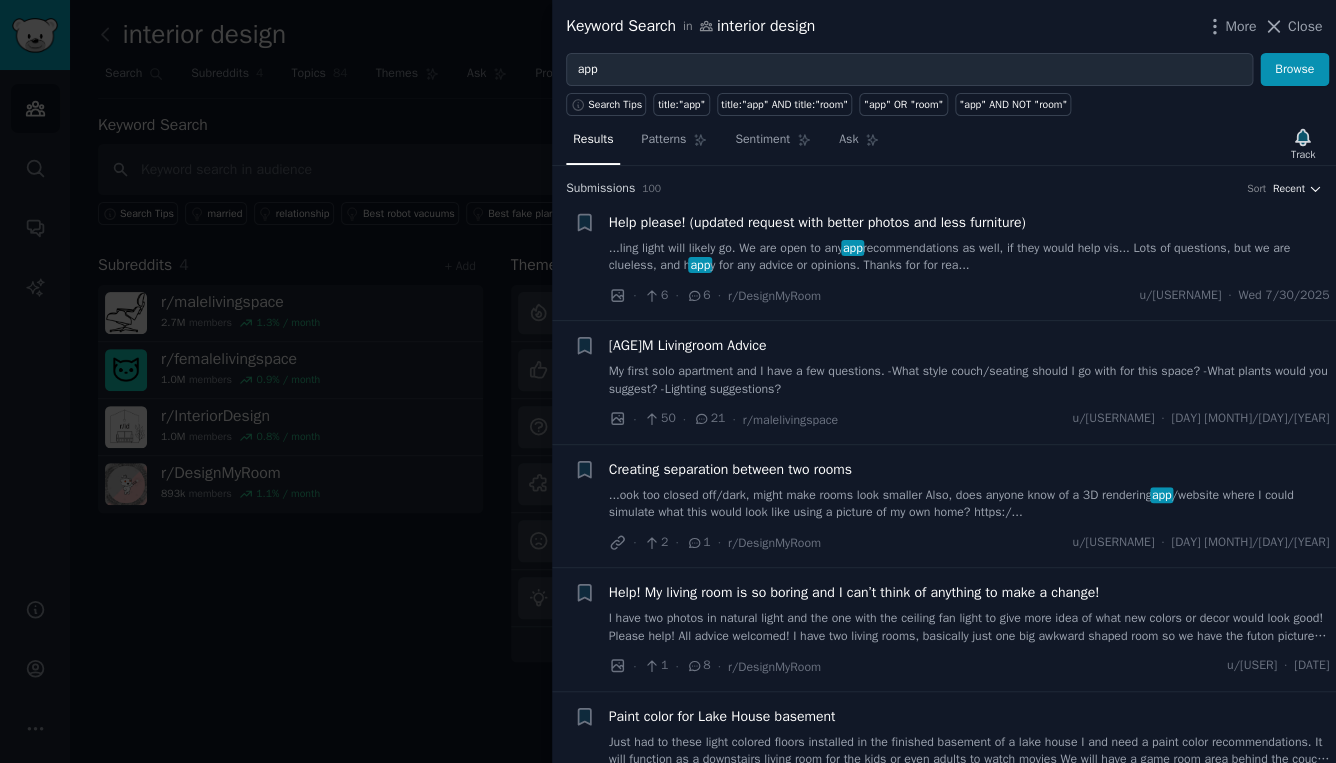 click on "Recent" at bounding box center (1289, 189) 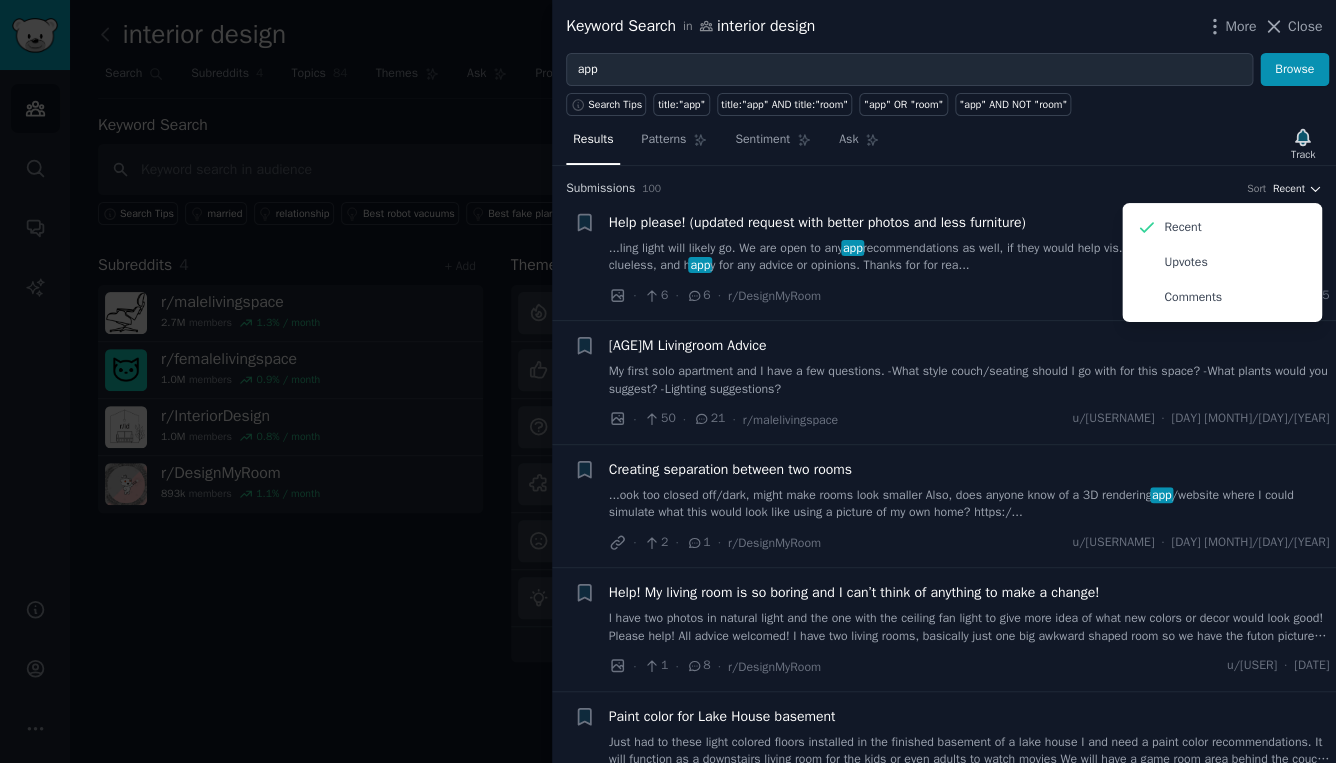 click on "Recent" at bounding box center (1289, 189) 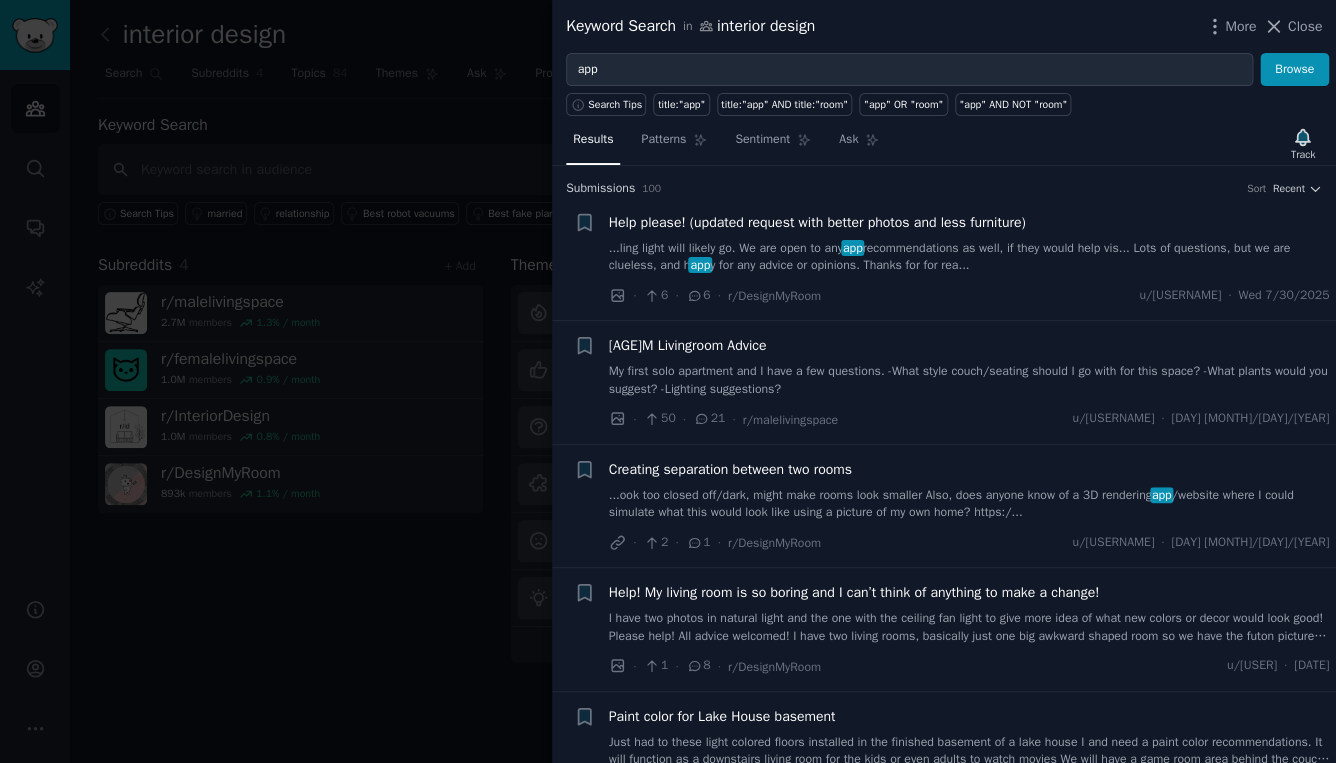 drag, startPoint x: 1287, startPoint y: 29, endPoint x: 1227, endPoint y: 93, distance: 87.72685 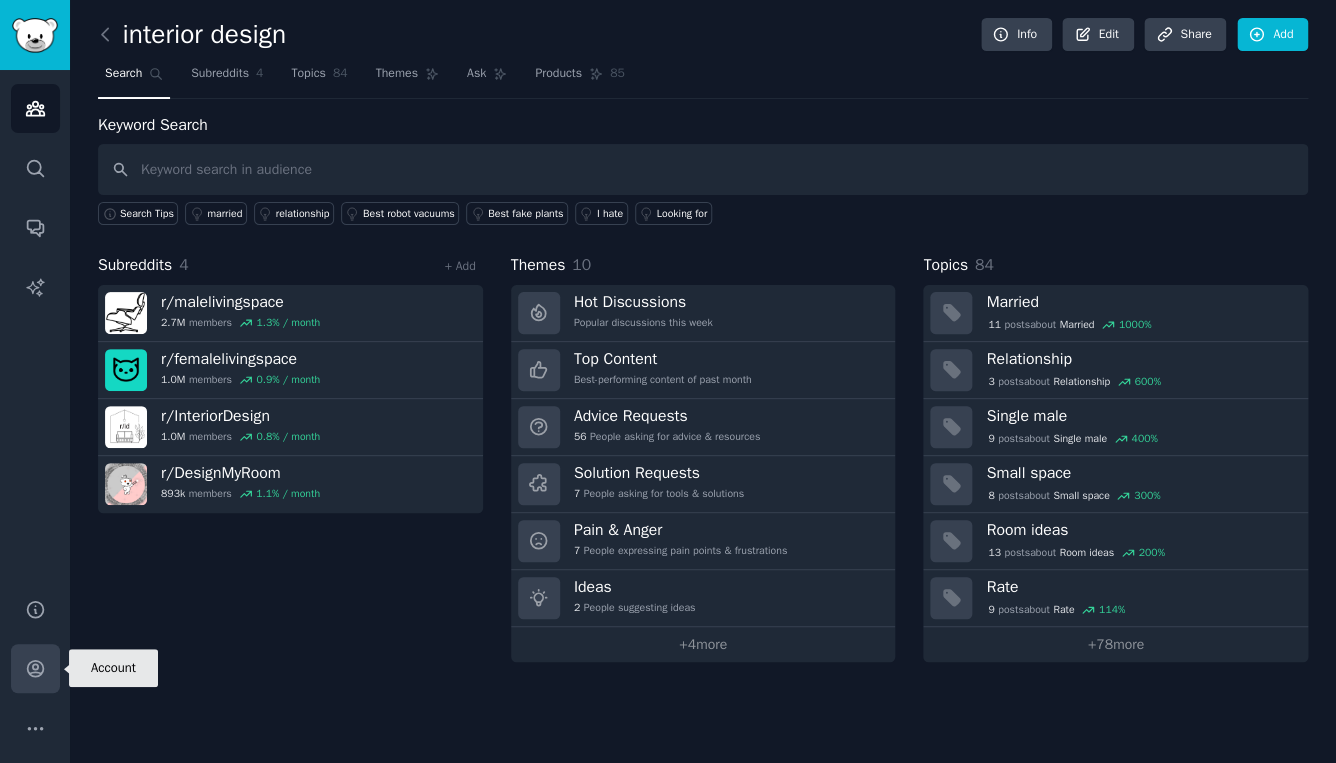 click on "Account" at bounding box center [35, 668] 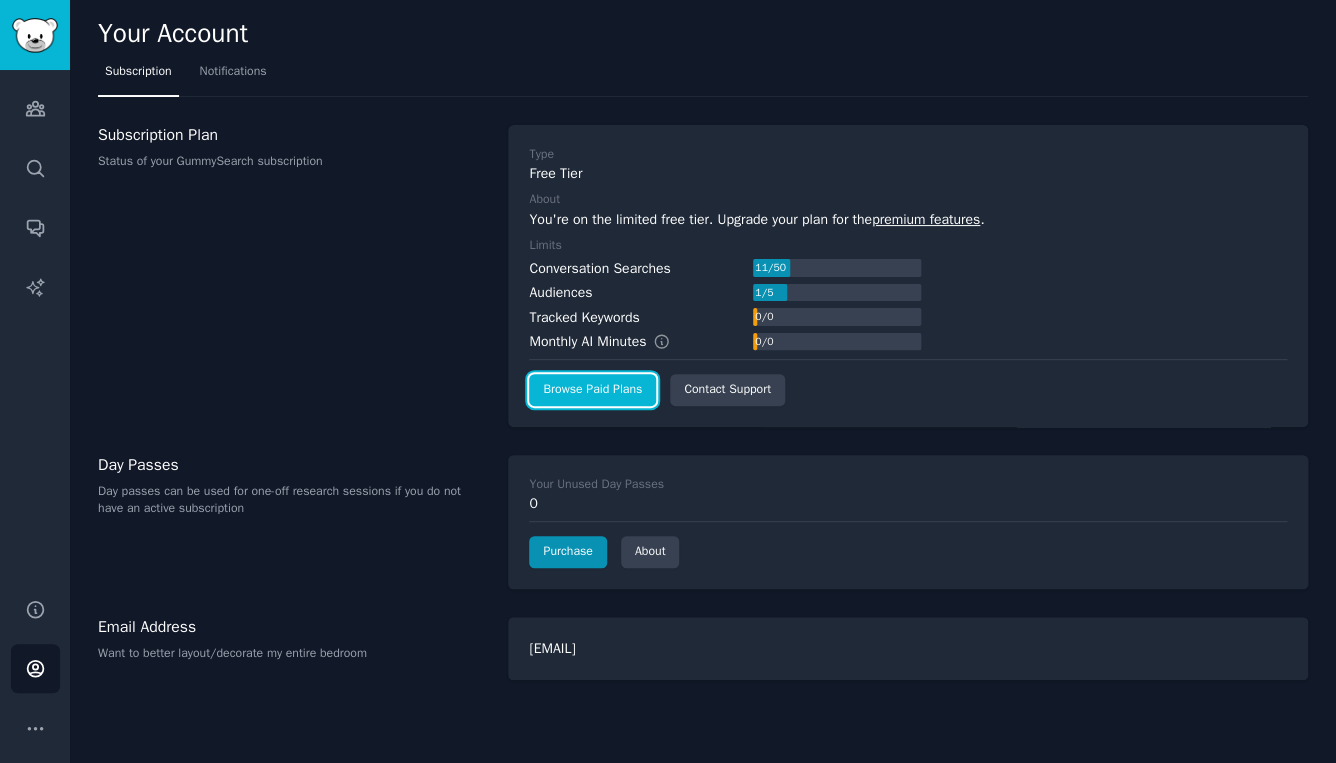 click on "Browse Paid Plans" at bounding box center [592, 390] 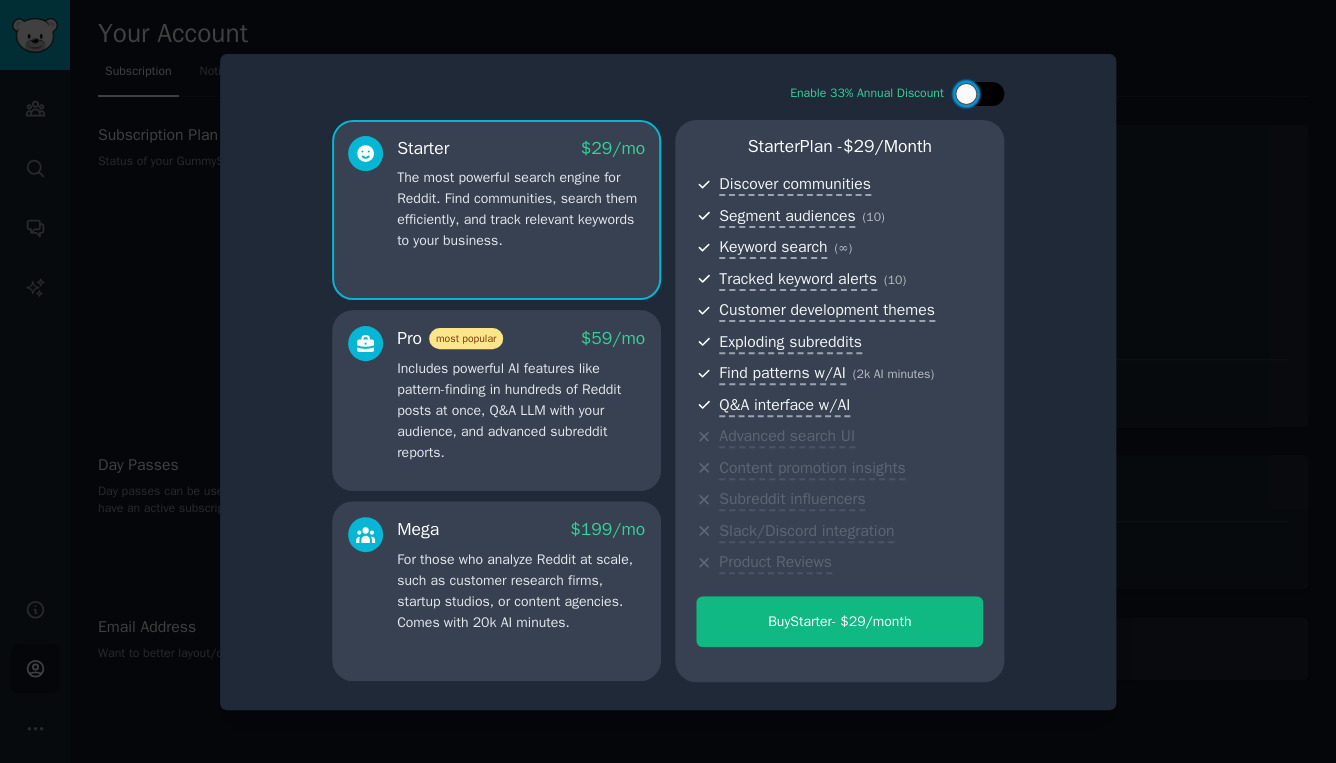 click at bounding box center [979, 94] 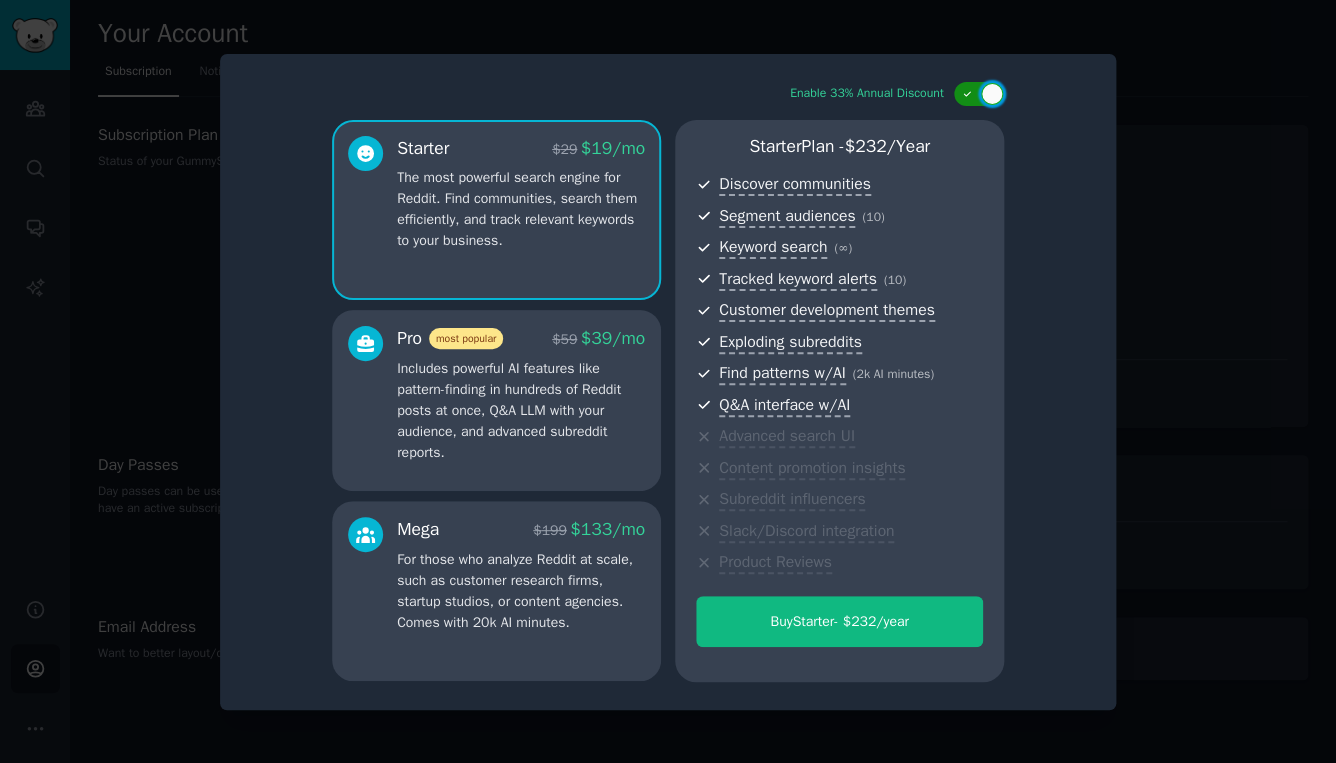 click at bounding box center (979, 94) 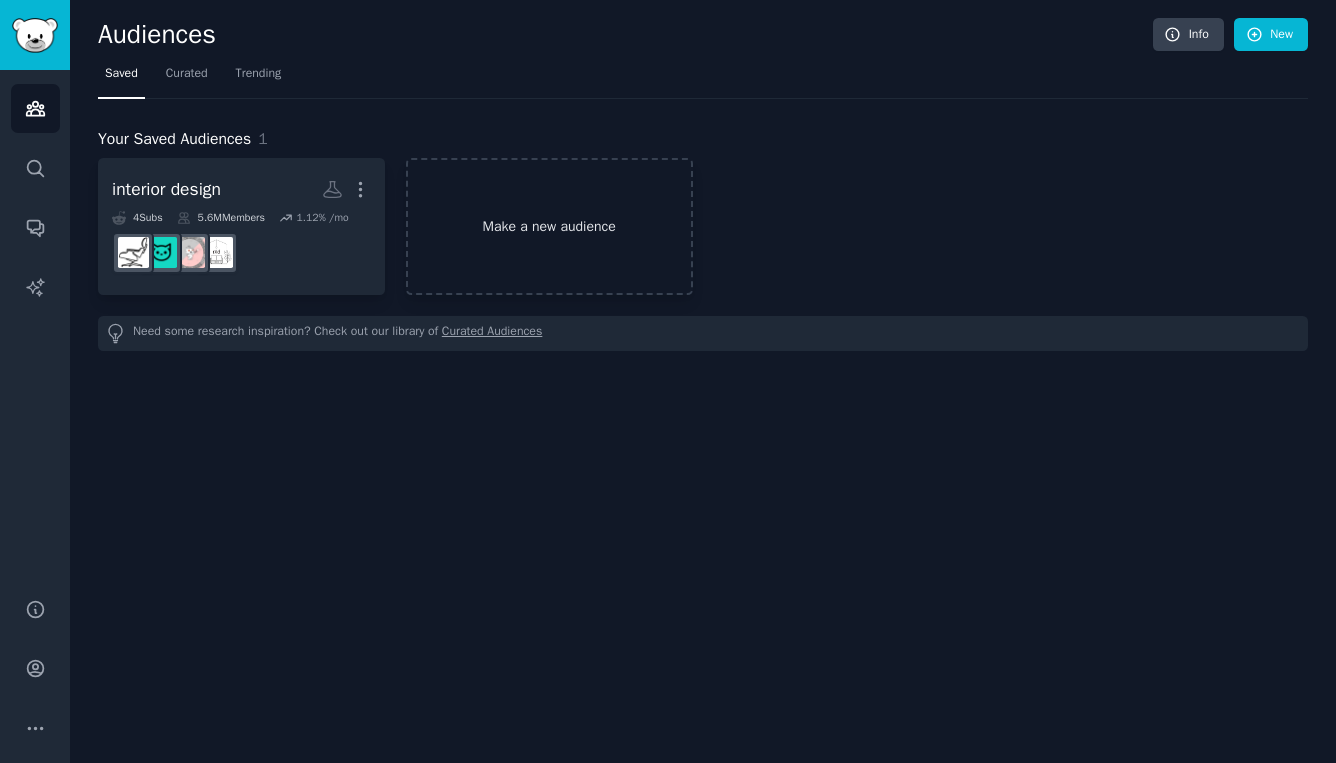 scroll, scrollTop: 0, scrollLeft: 0, axis: both 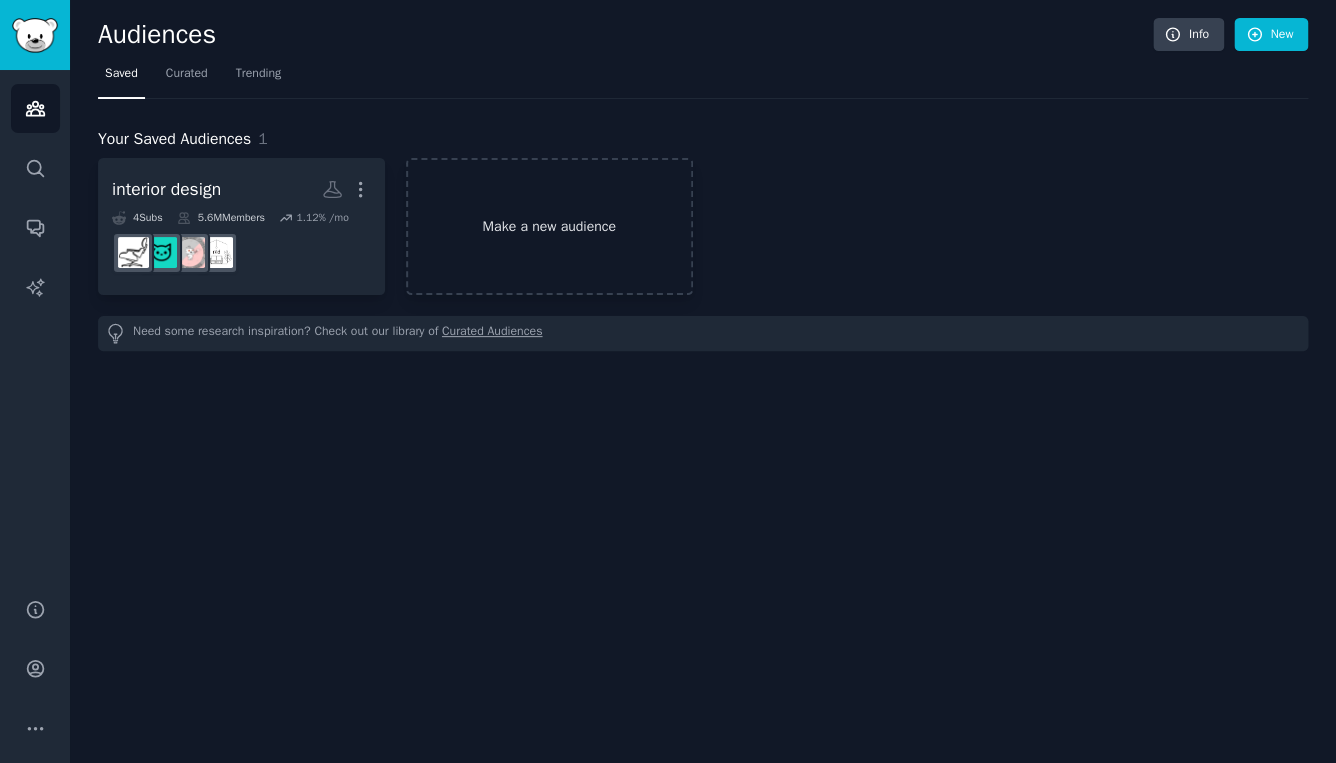 click on "Make a new audience" at bounding box center (549, 226) 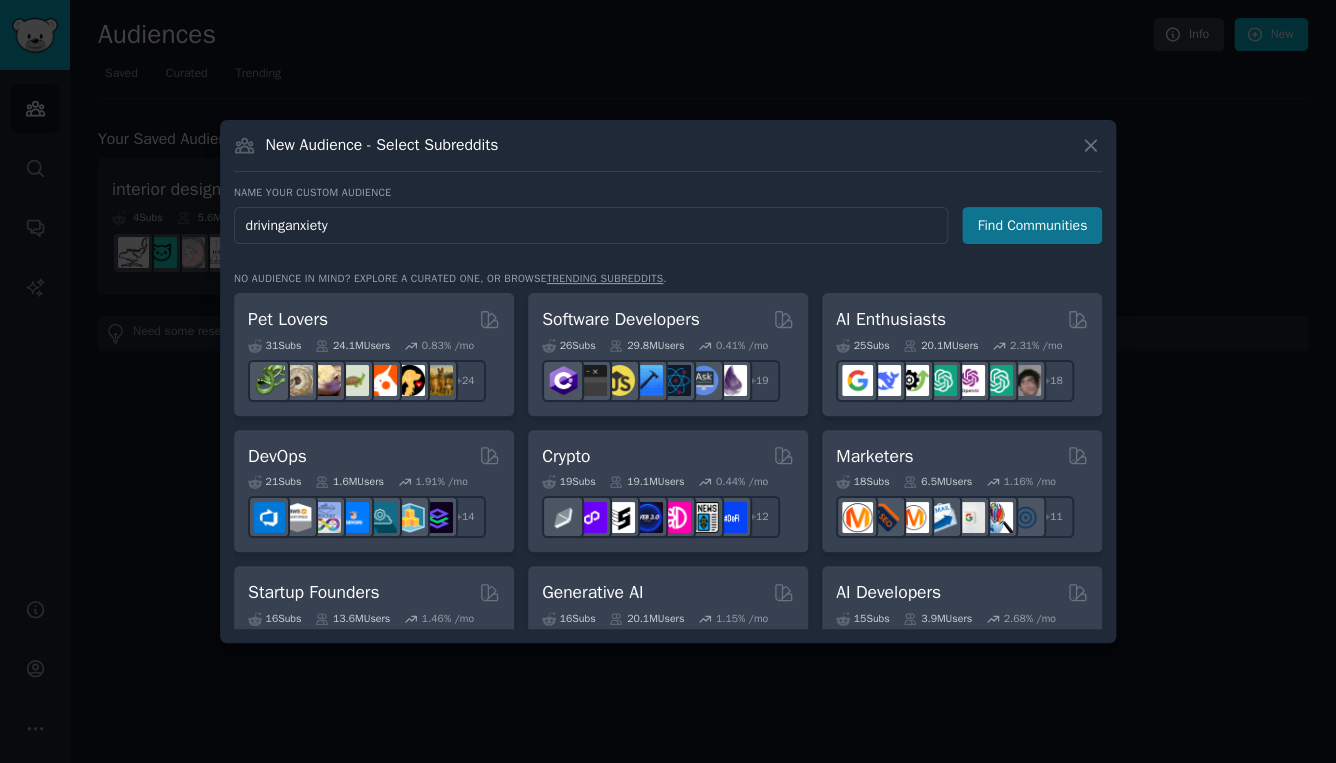 type on "drivinganxiety" 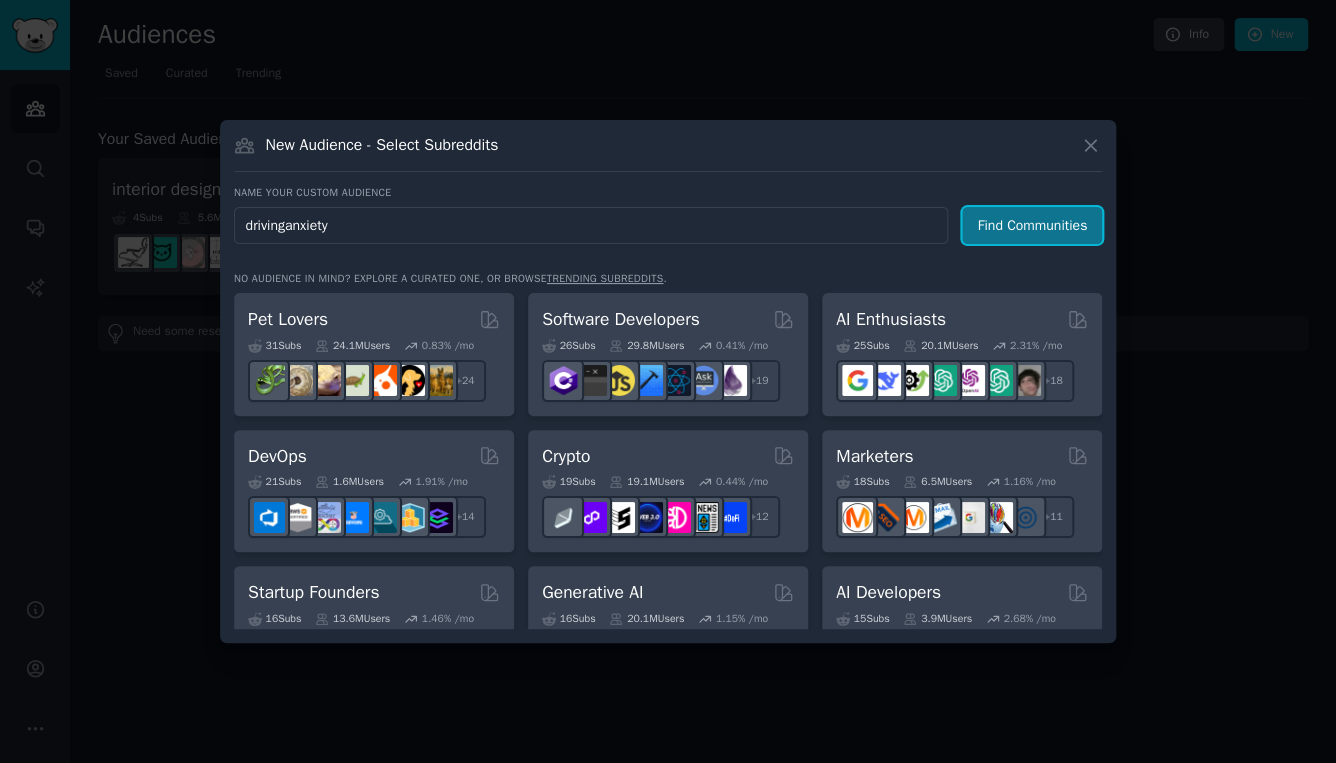 click on "Find Communities" at bounding box center (1032, 225) 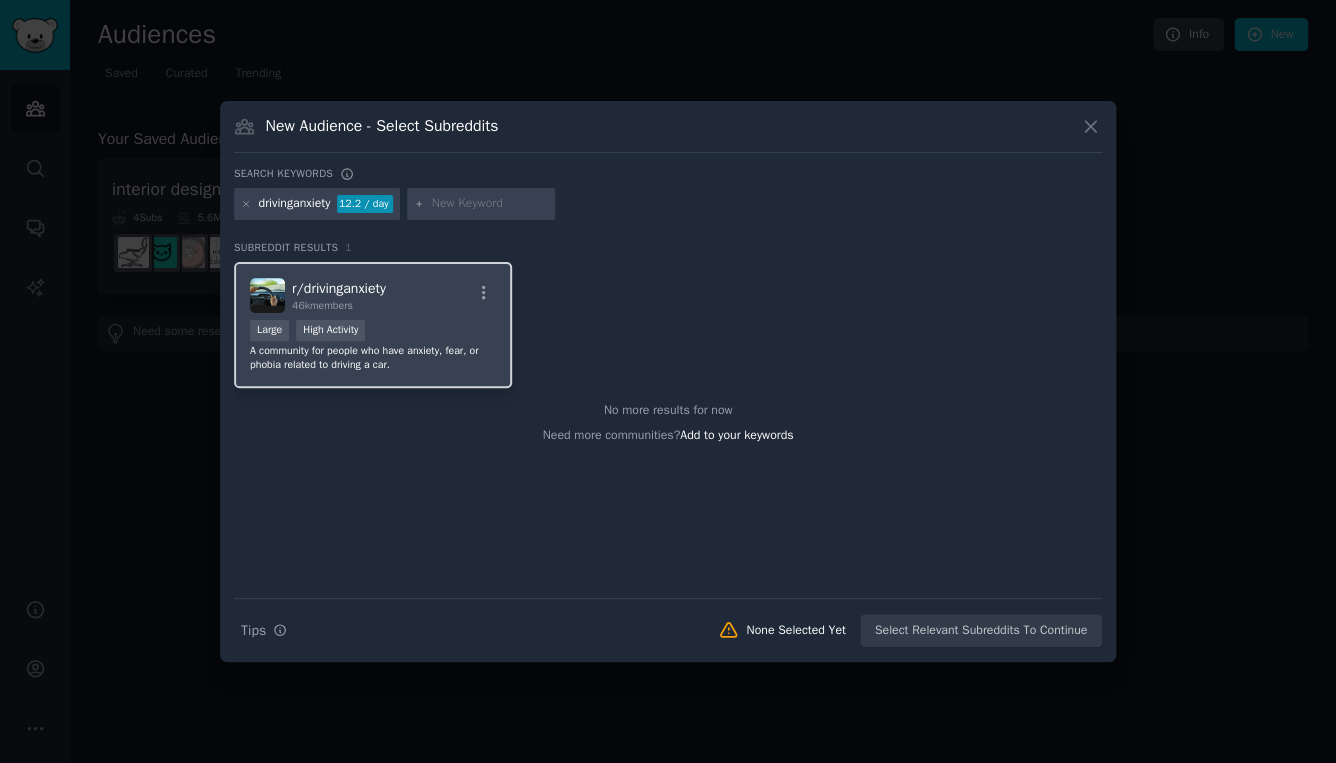 click on "r/ drivinganxiety 46k  members" at bounding box center [373, 295] 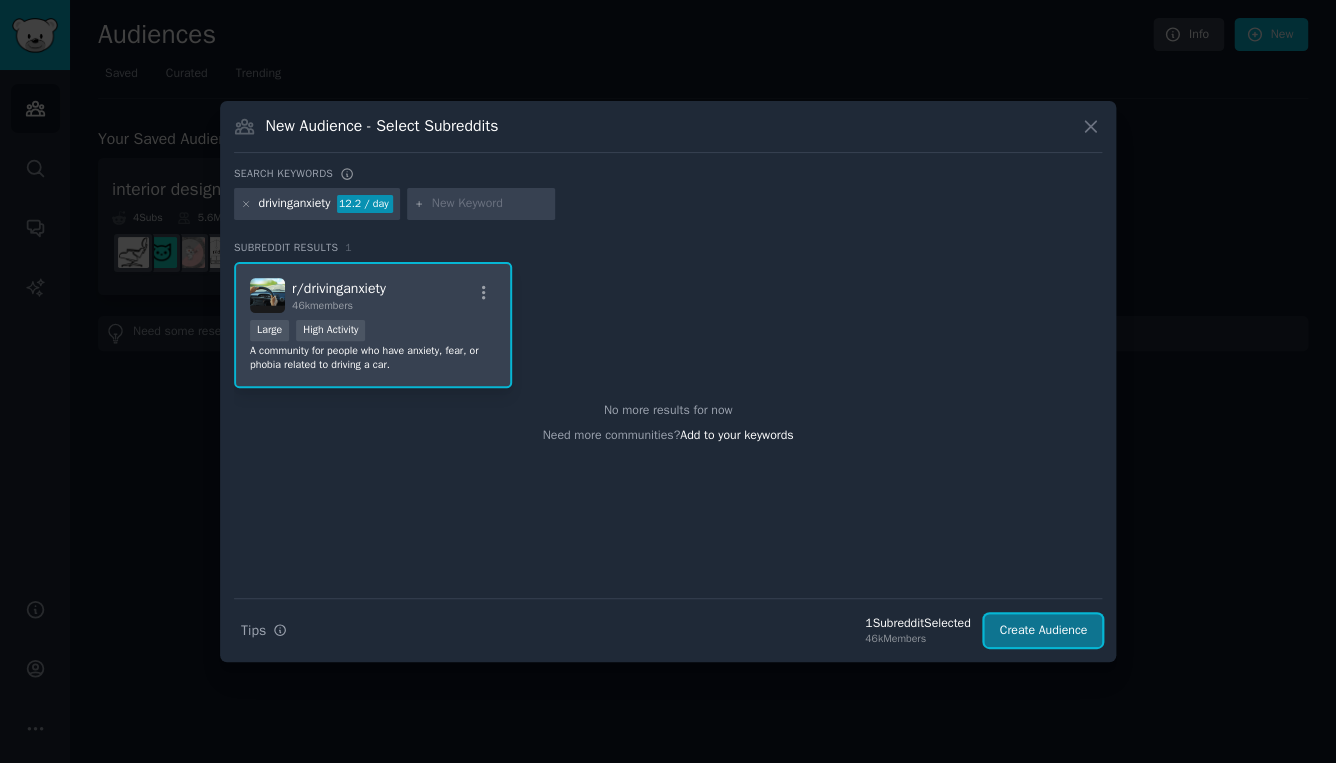 click on "Create Audience" at bounding box center (1043, 631) 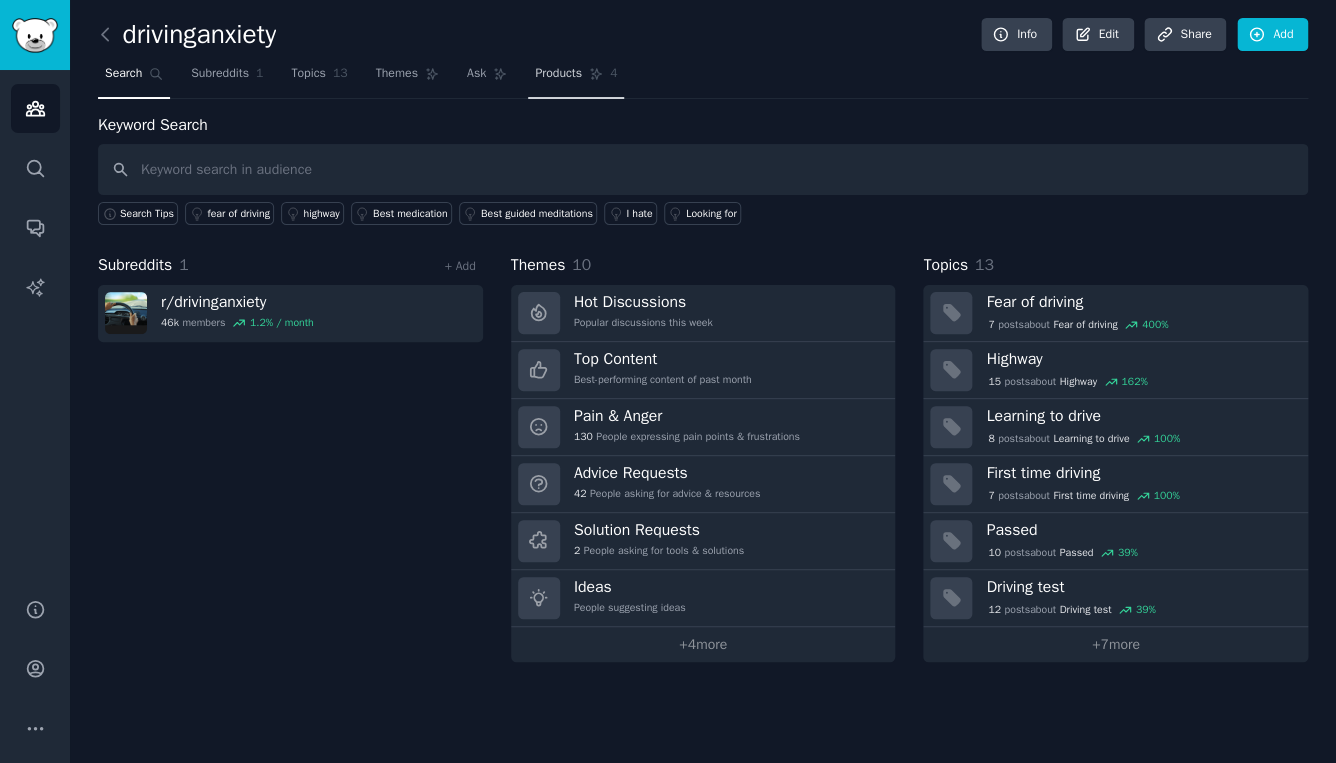 click on "Products 4" at bounding box center [576, 78] 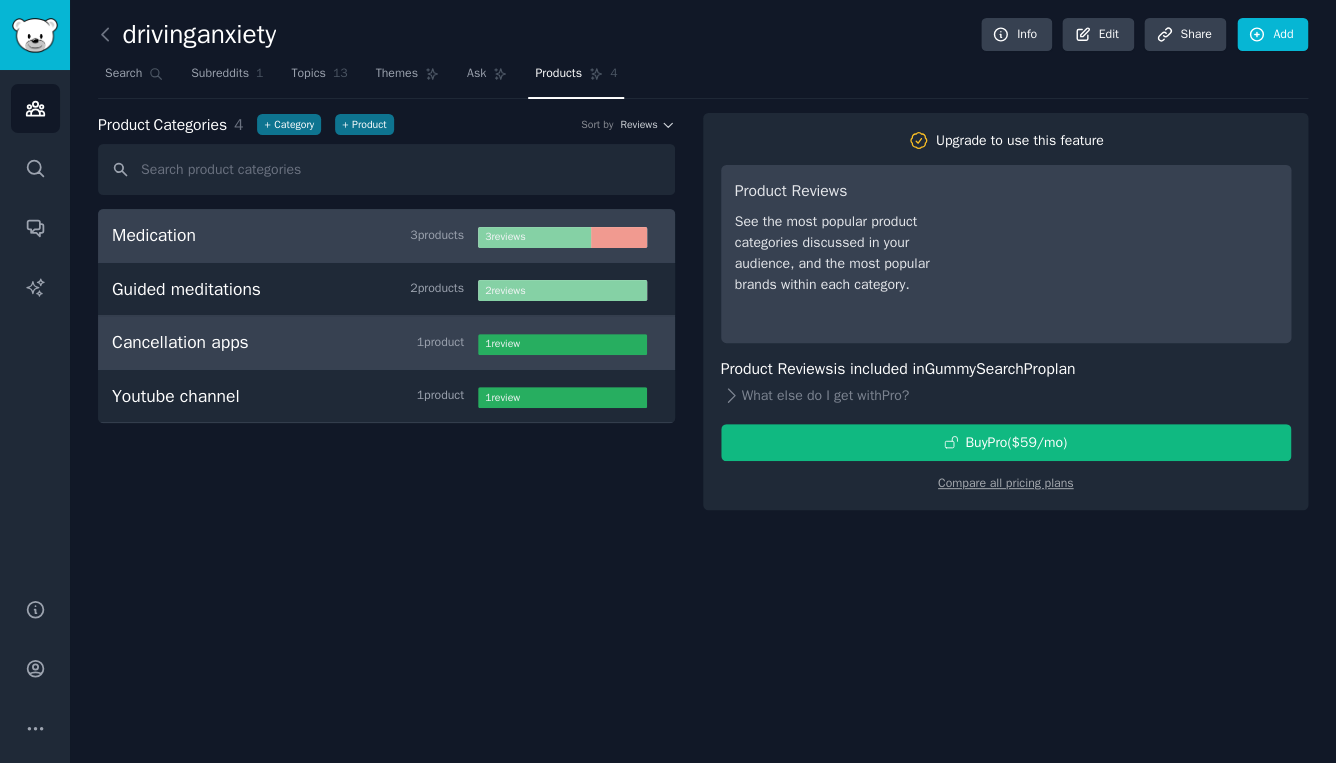 click on "Cancellation apps 1  product" at bounding box center [295, 342] 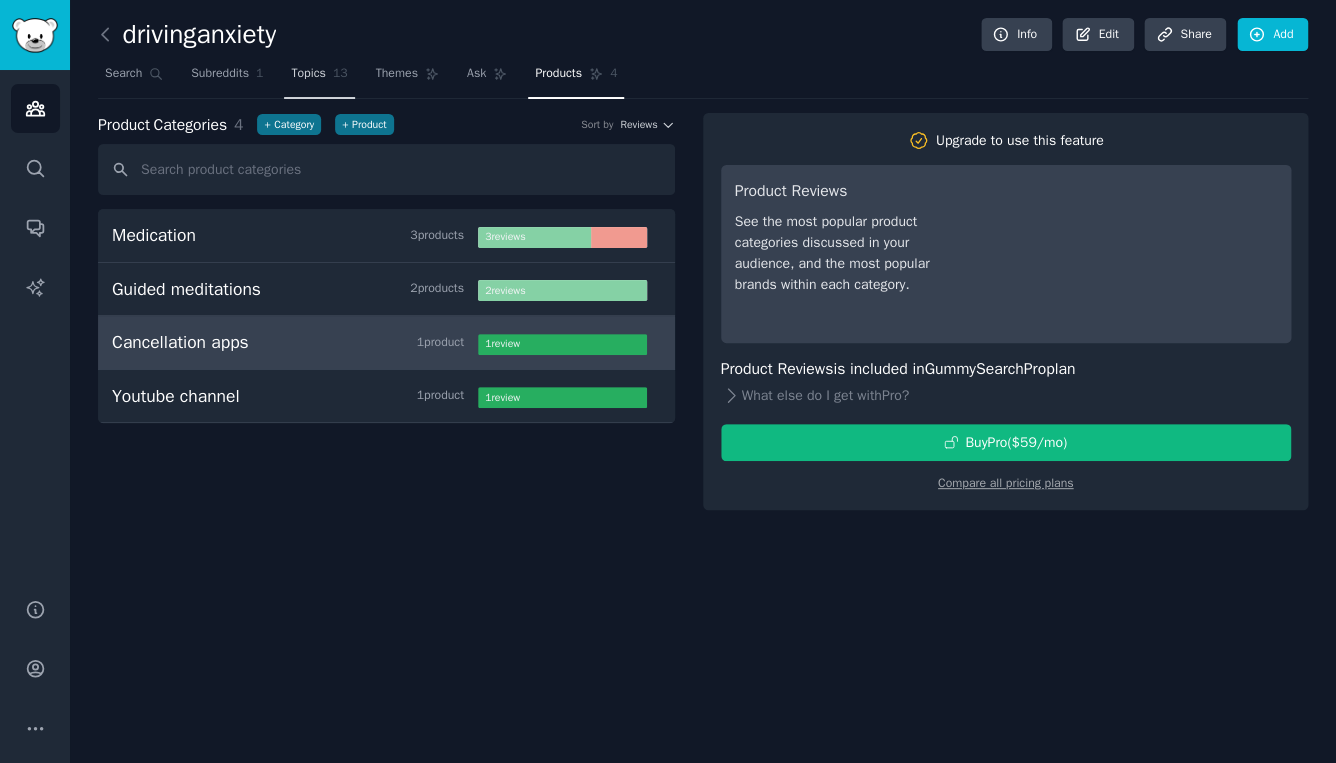click on "13" 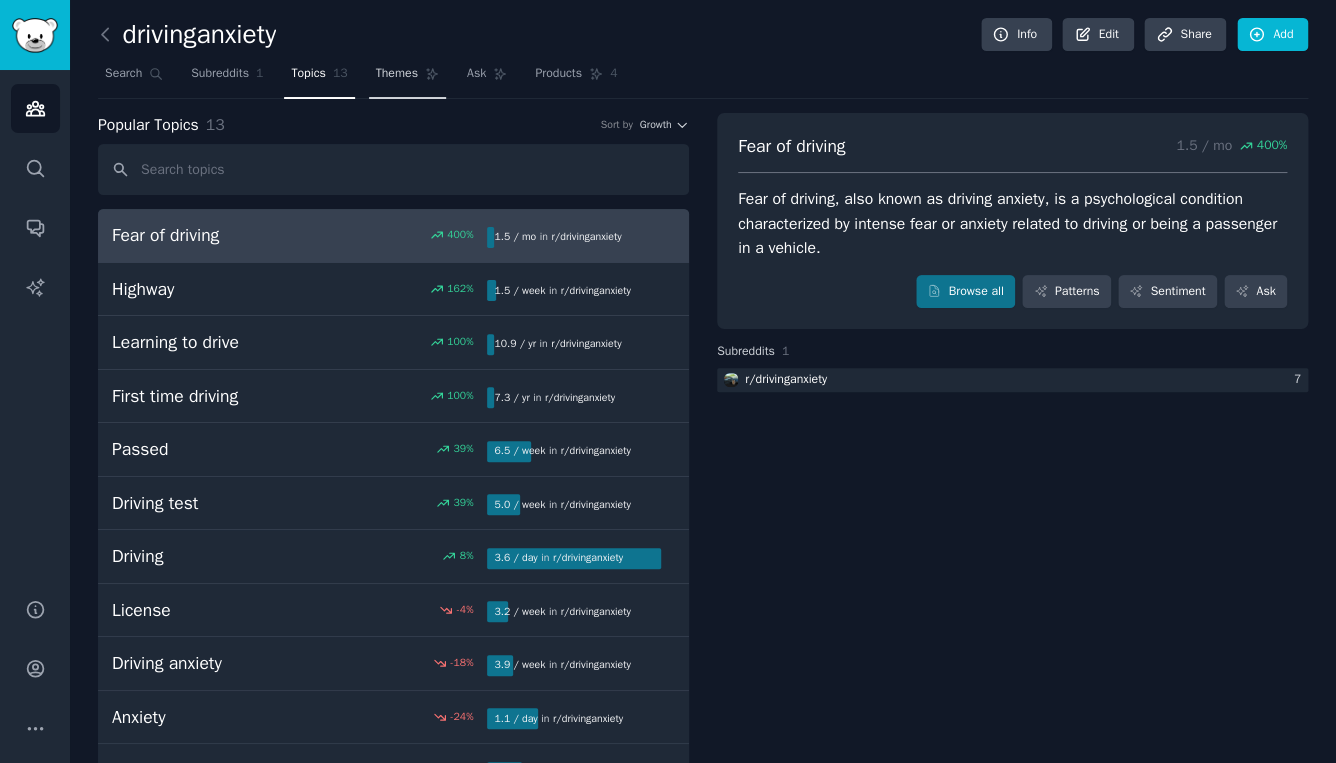 click on "Themes" at bounding box center (397, 74) 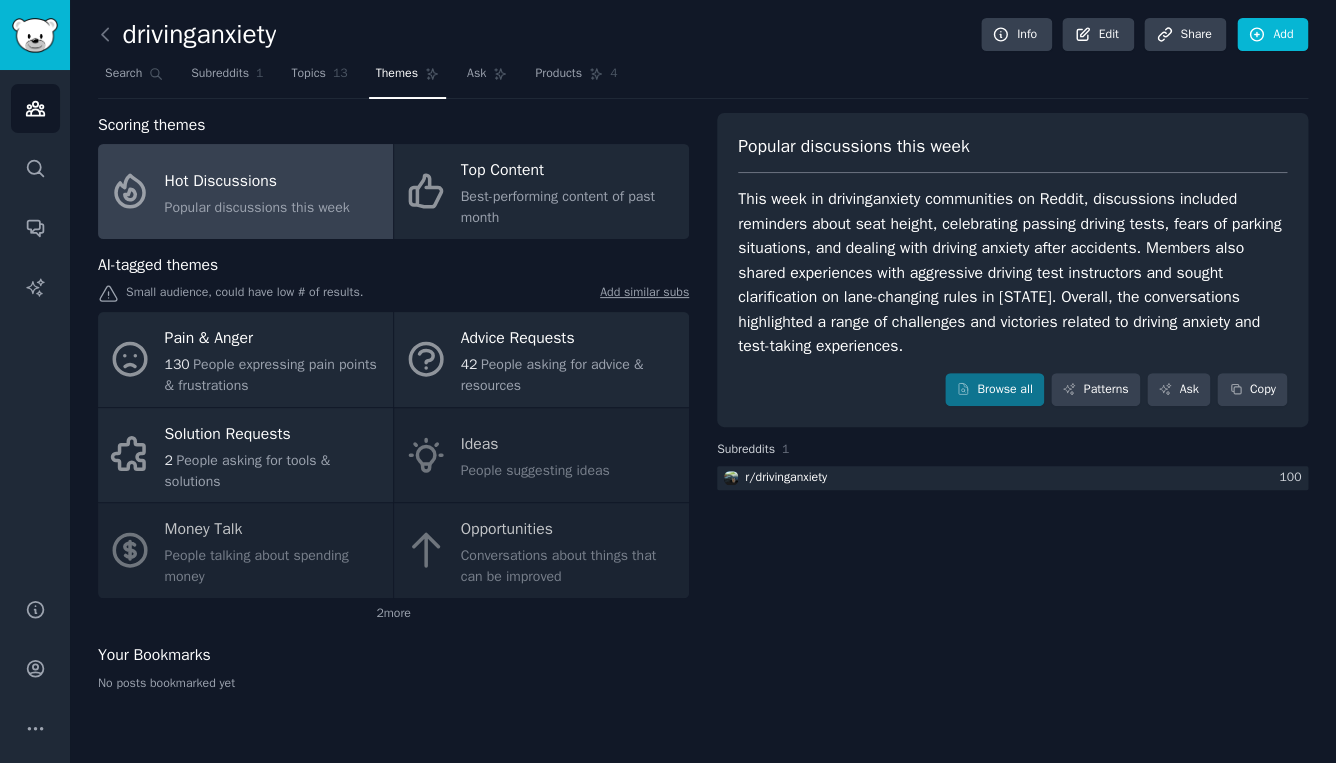 click on "Add similar subs" at bounding box center (644, 294) 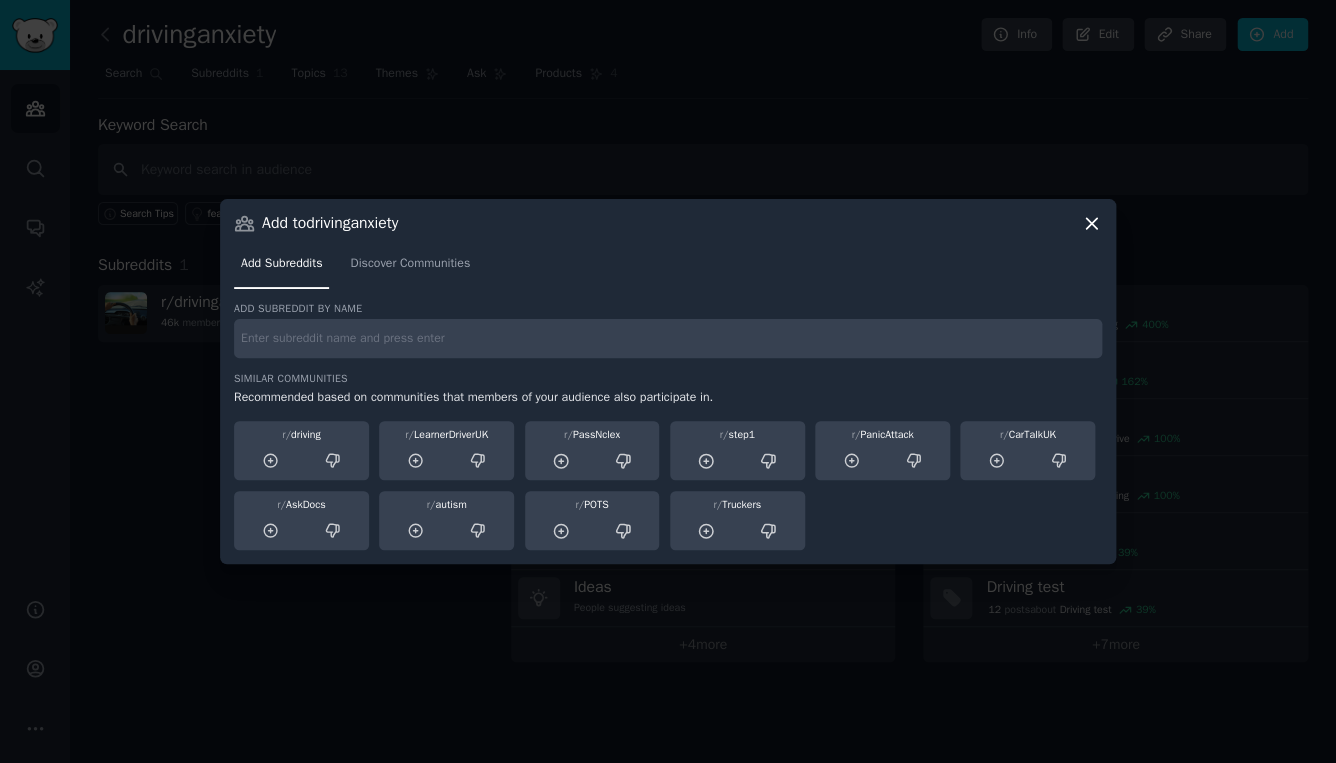 click 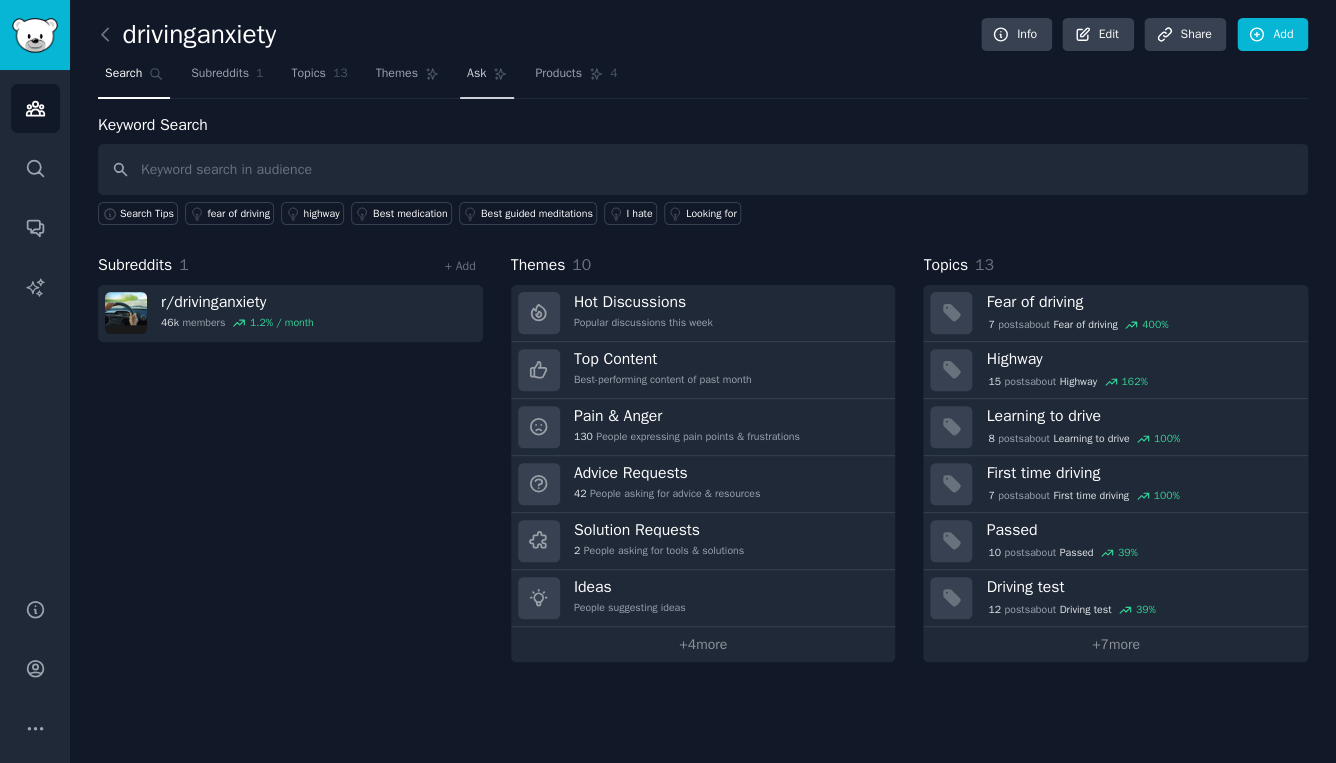 click on "Ask" at bounding box center [476, 74] 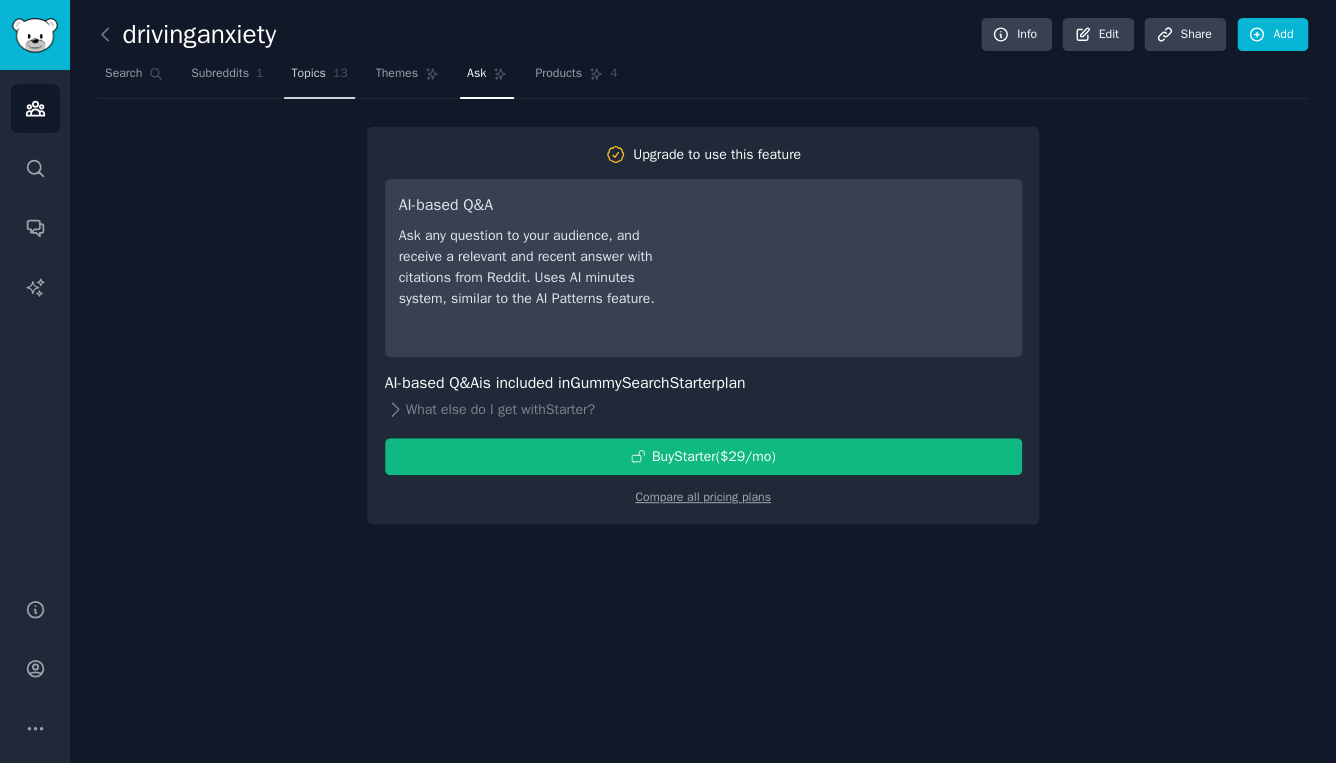 click on "13" 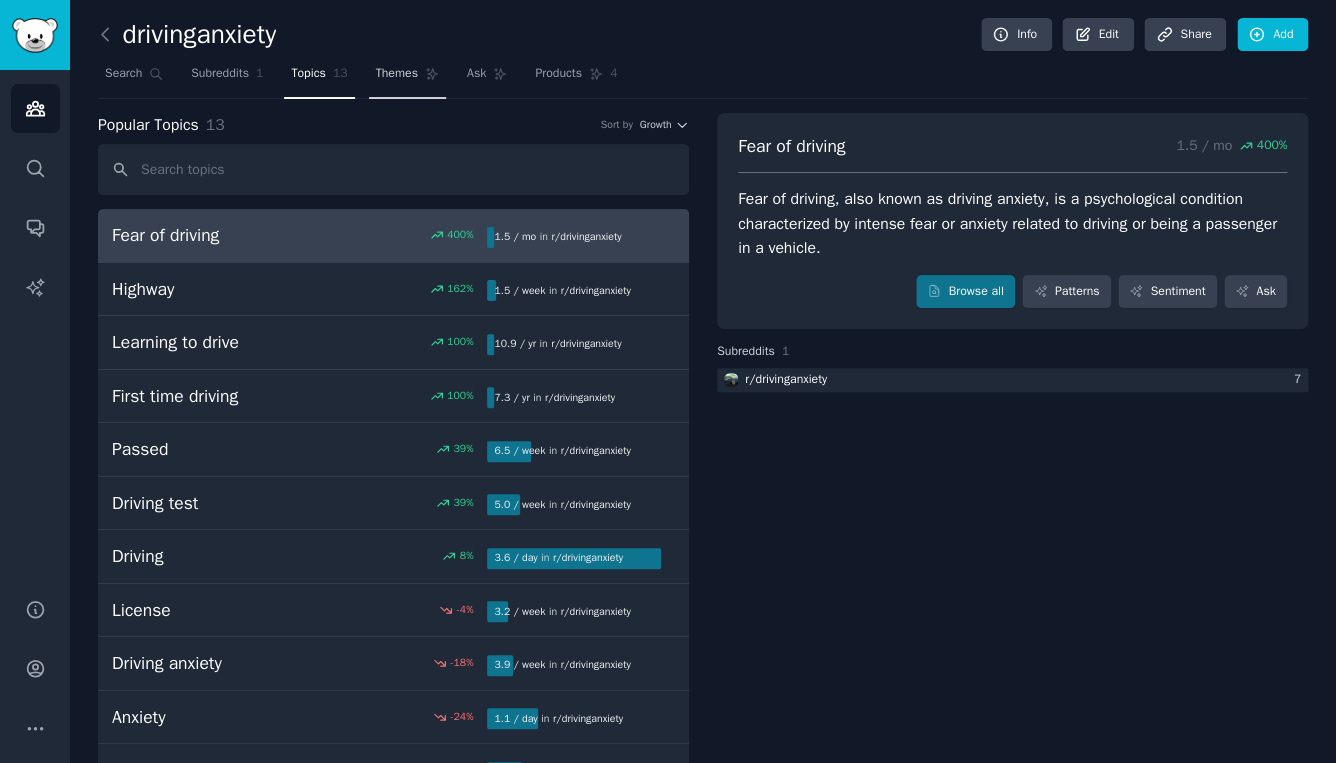 click on "Themes" at bounding box center (407, 78) 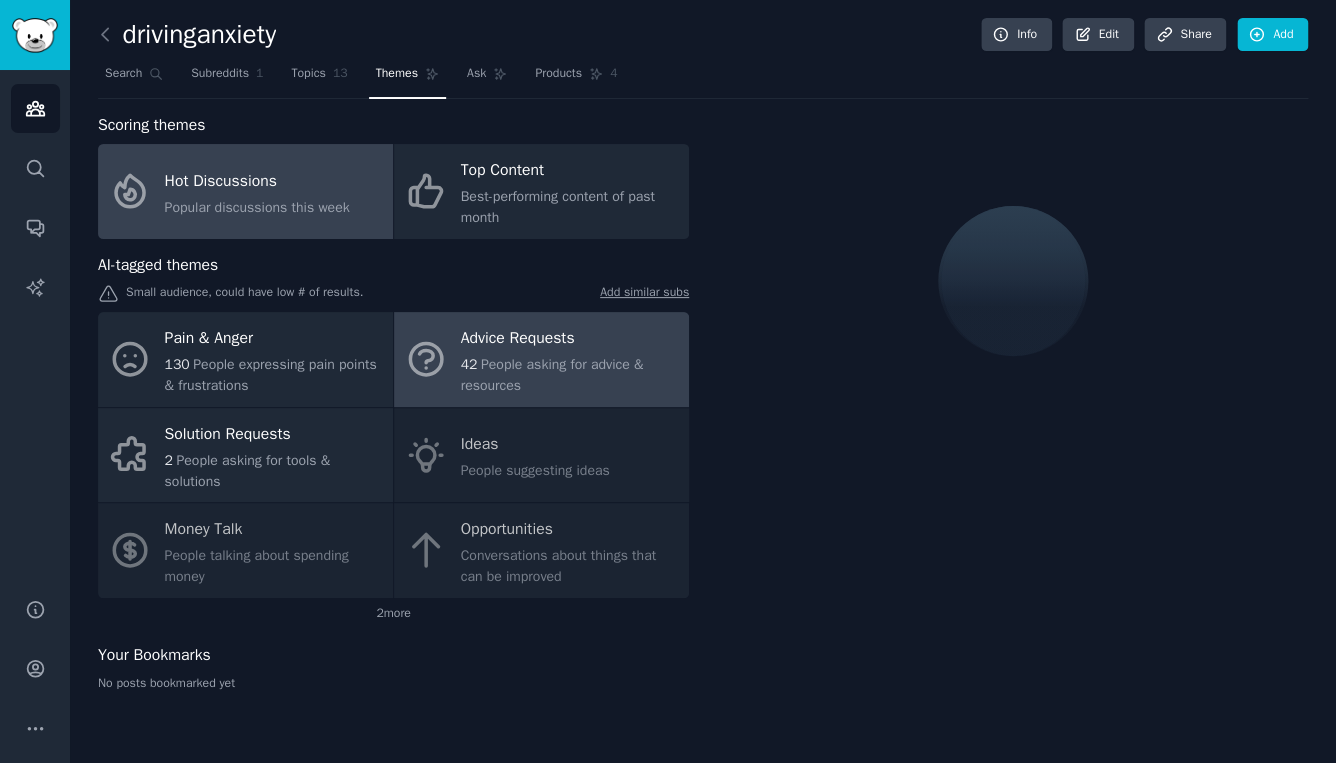 click on "People asking for advice & resources" at bounding box center (552, 375) 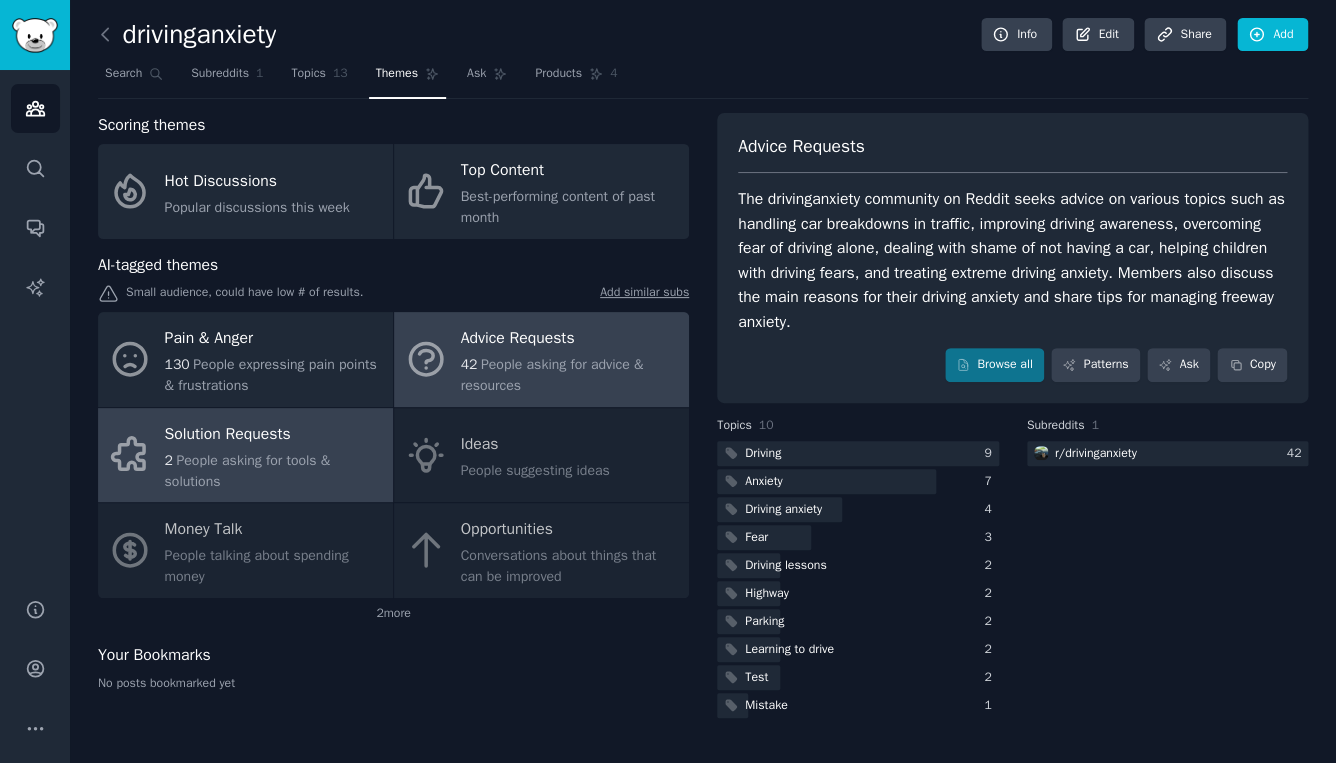 click on "People asking for tools & solutions" at bounding box center (248, 471) 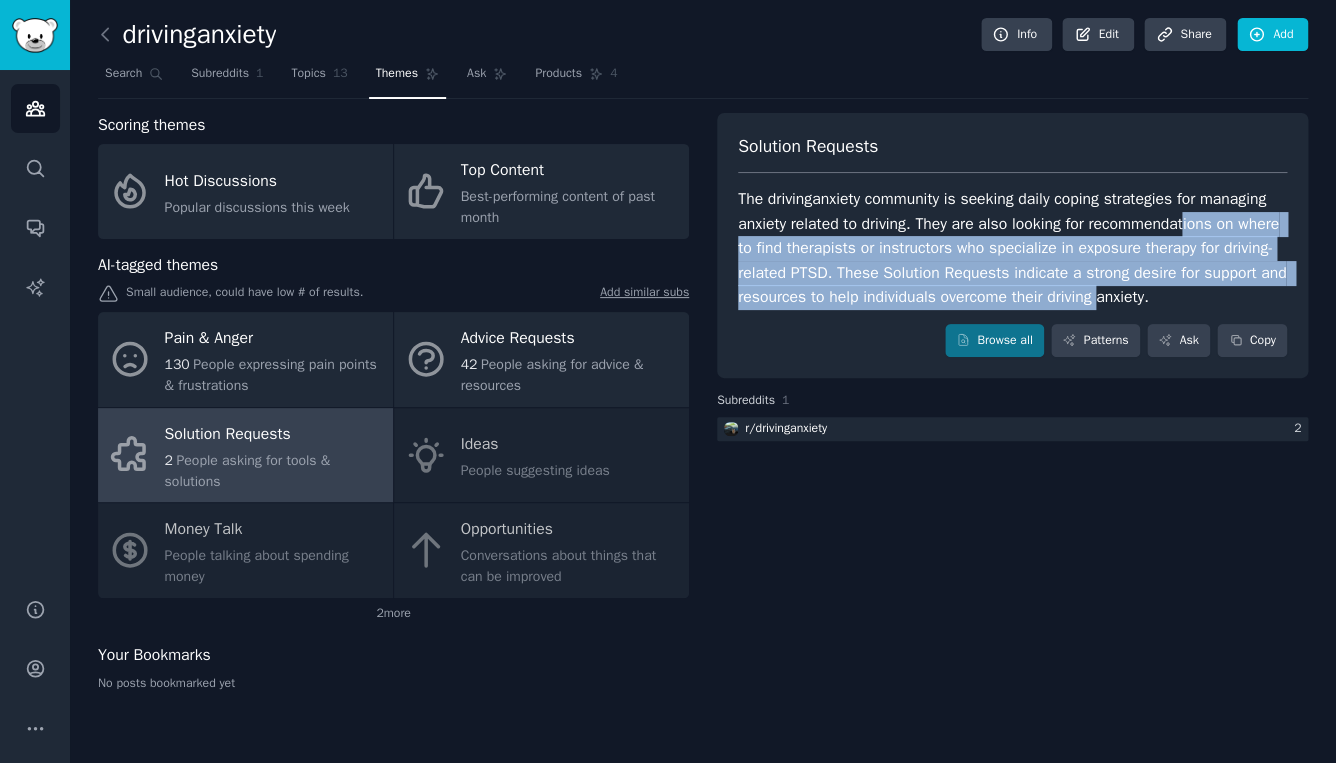 drag, startPoint x: 901, startPoint y: 324, endPoint x: 836, endPoint y: 246, distance: 101.53325 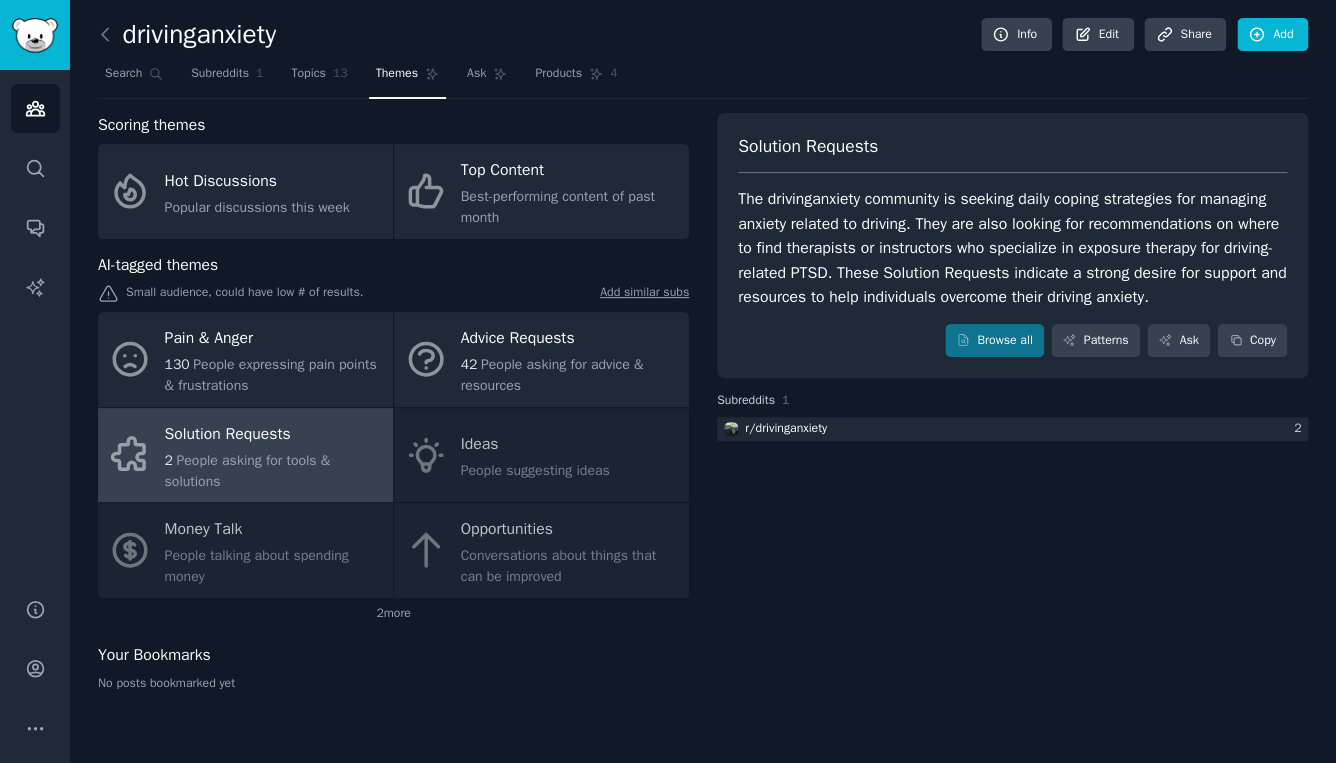 click on "The drivinganxiety community is seeking daily coping strategies for managing anxiety related to driving. They are also looking for recommendations on where to find therapists or instructors who specialize in exposure therapy for driving-related PTSD. These Solution Requests indicate a strong desire for support and resources to help individuals overcome their driving anxiety." at bounding box center [1012, 248] 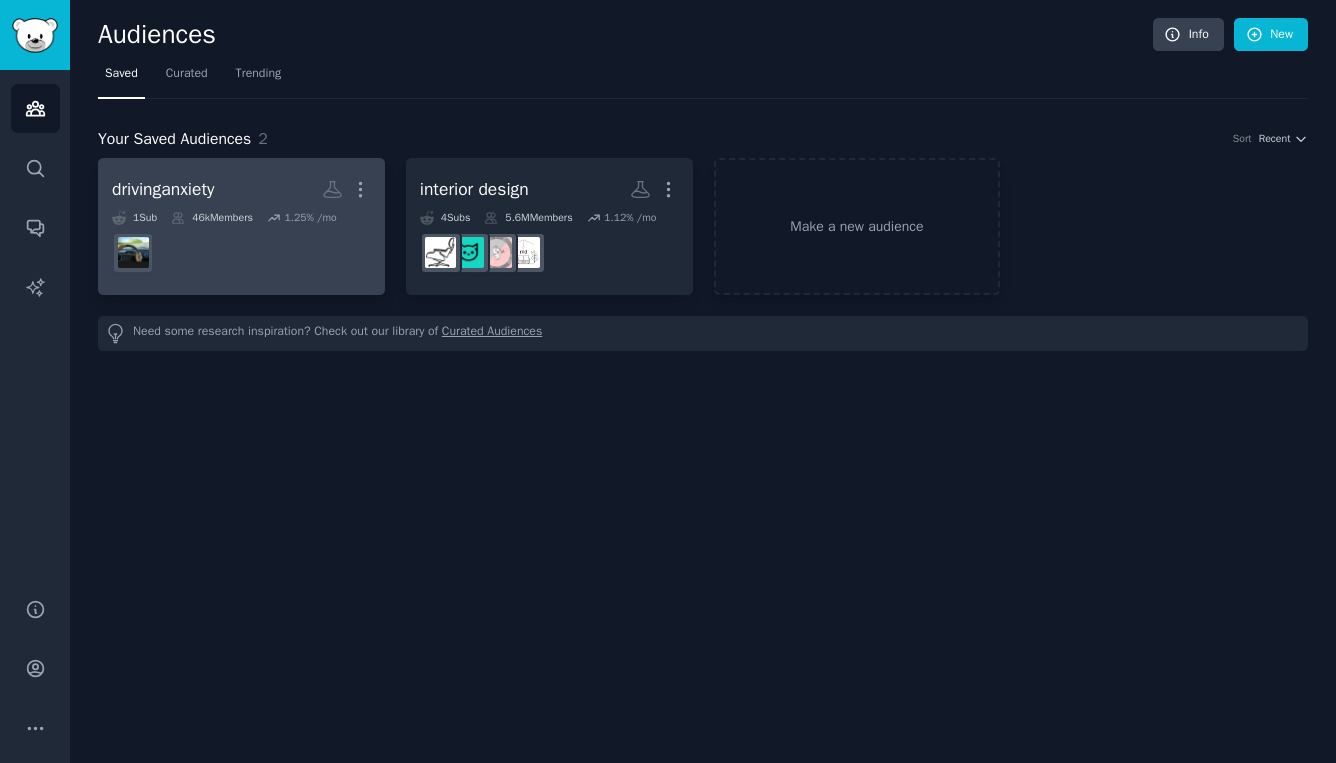 scroll, scrollTop: 0, scrollLeft: 0, axis: both 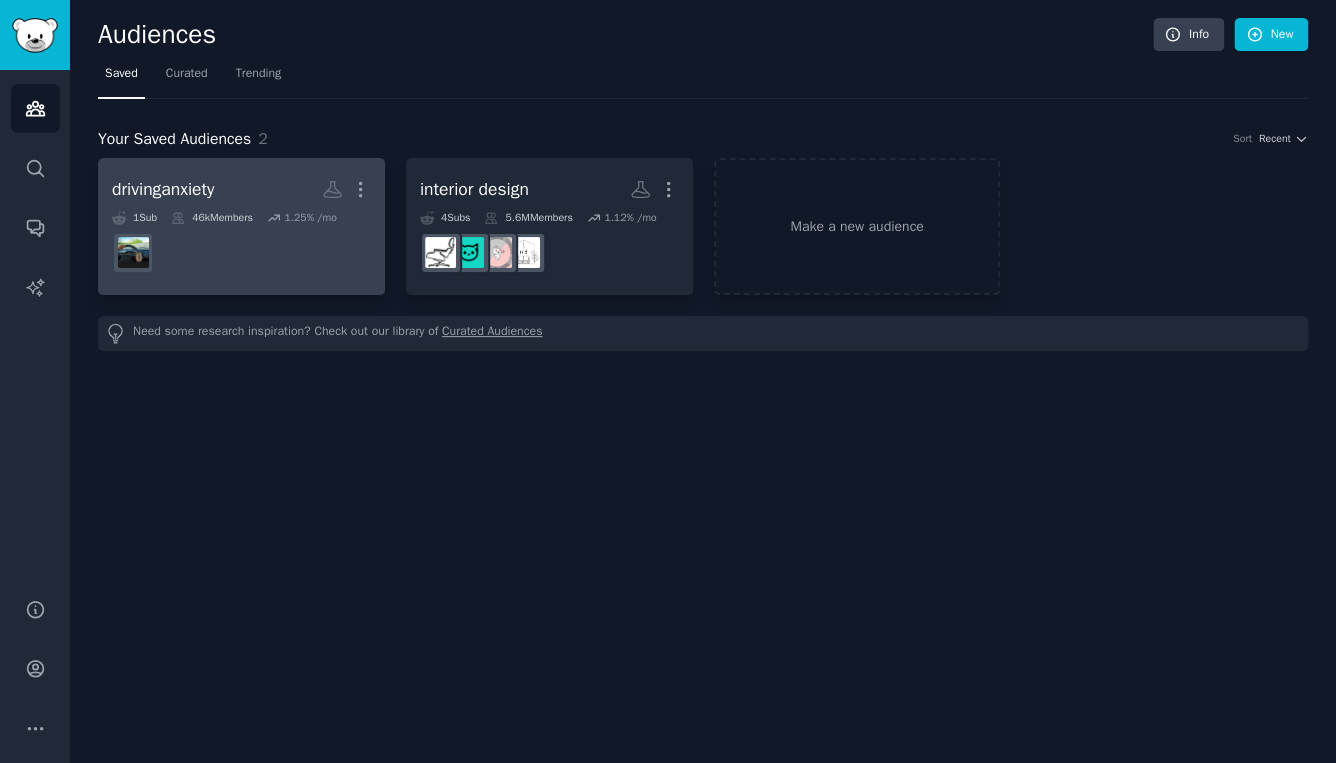 click on "drivinganxiety More" at bounding box center [241, 189] 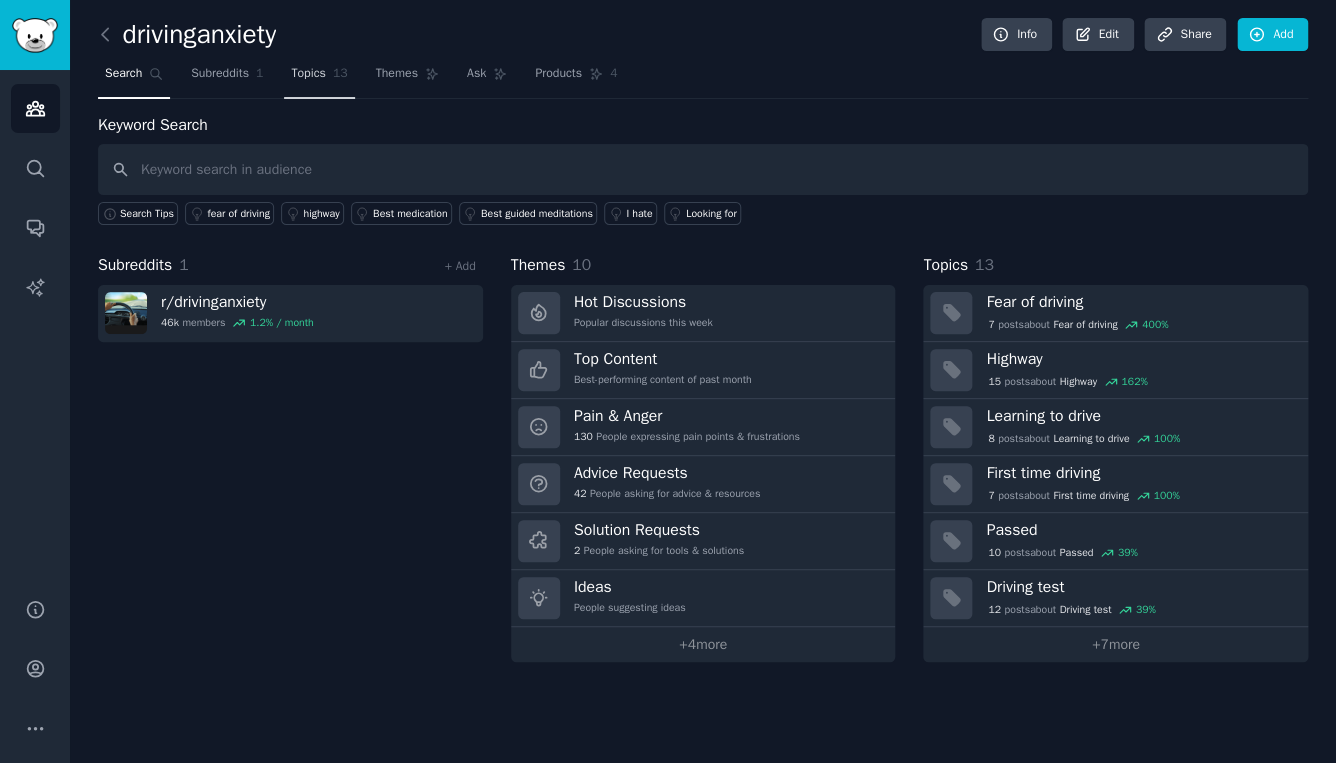 click on "Topics 13" at bounding box center (319, 78) 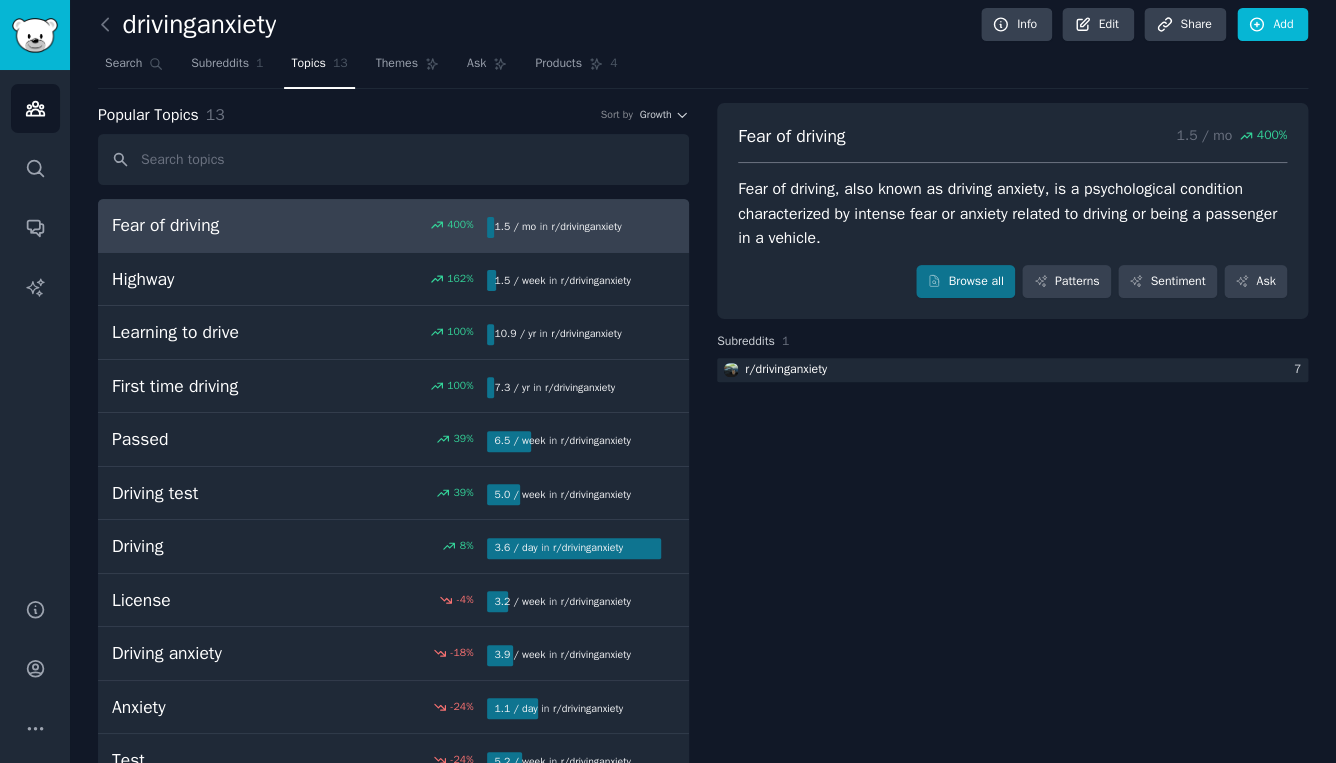 scroll, scrollTop: 0, scrollLeft: 0, axis: both 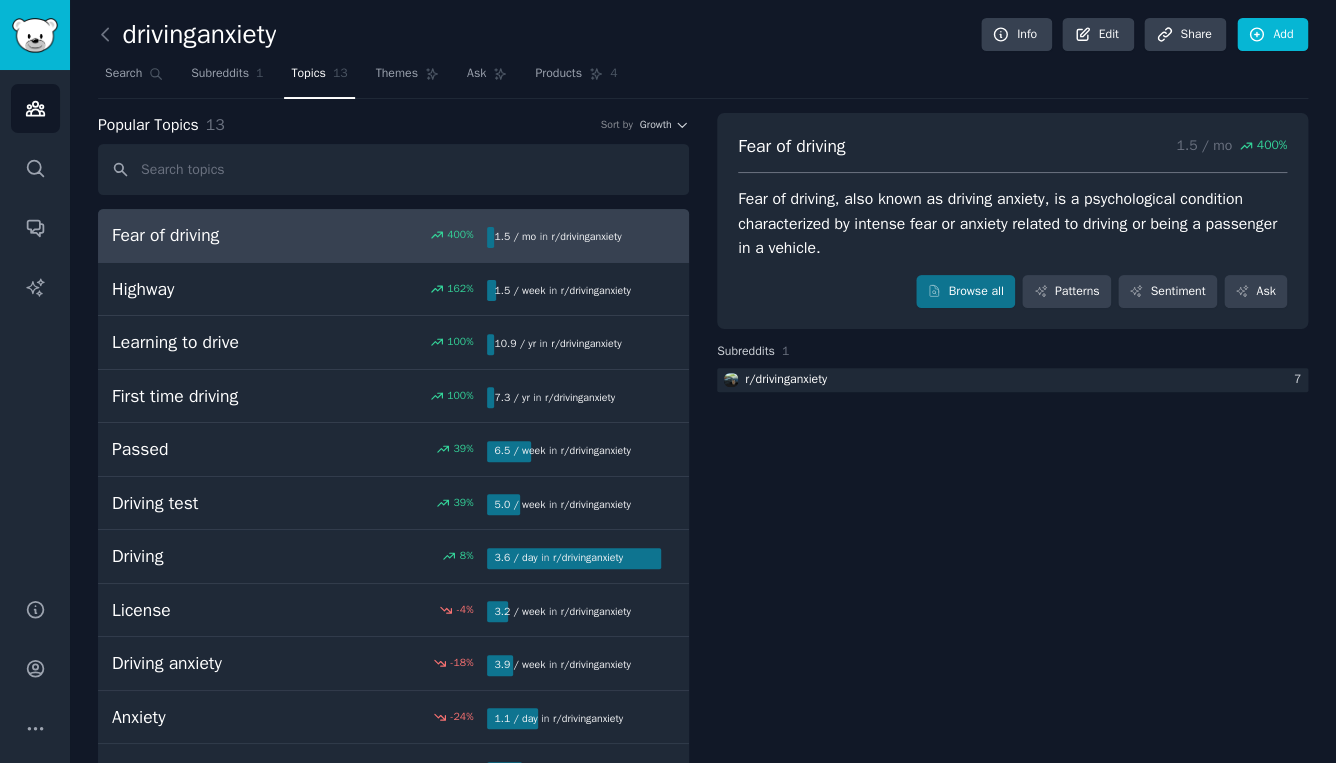click at bounding box center [110, 35] 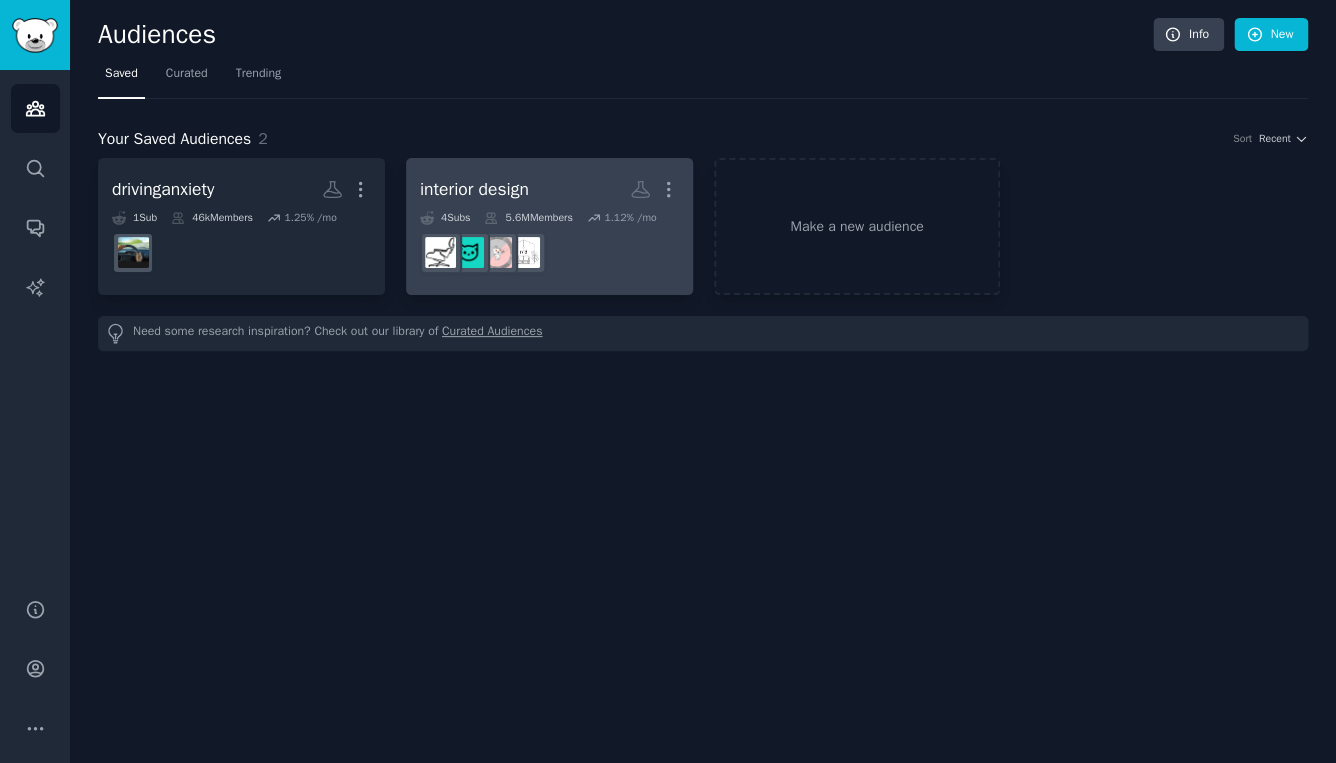 click on "interior design" at bounding box center [474, 189] 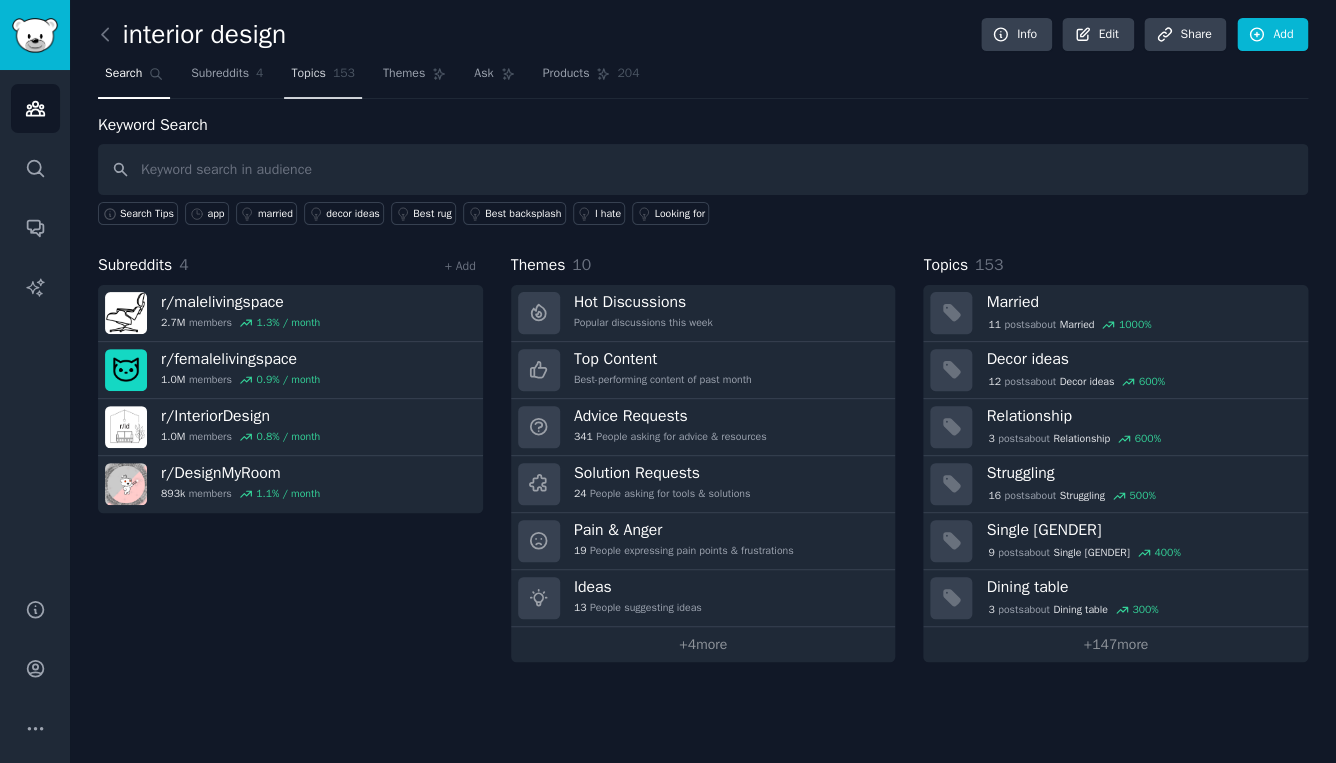 click on "153" 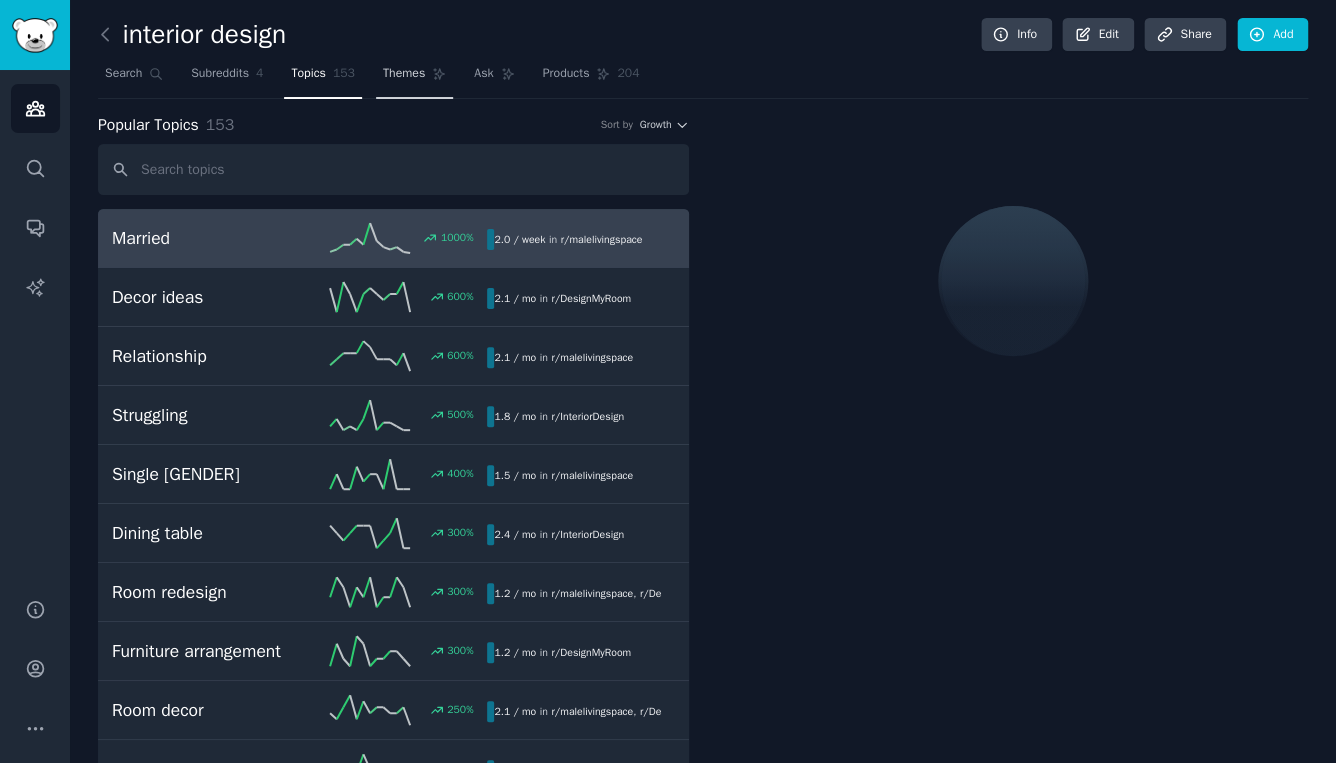 click on "Themes" at bounding box center (404, 74) 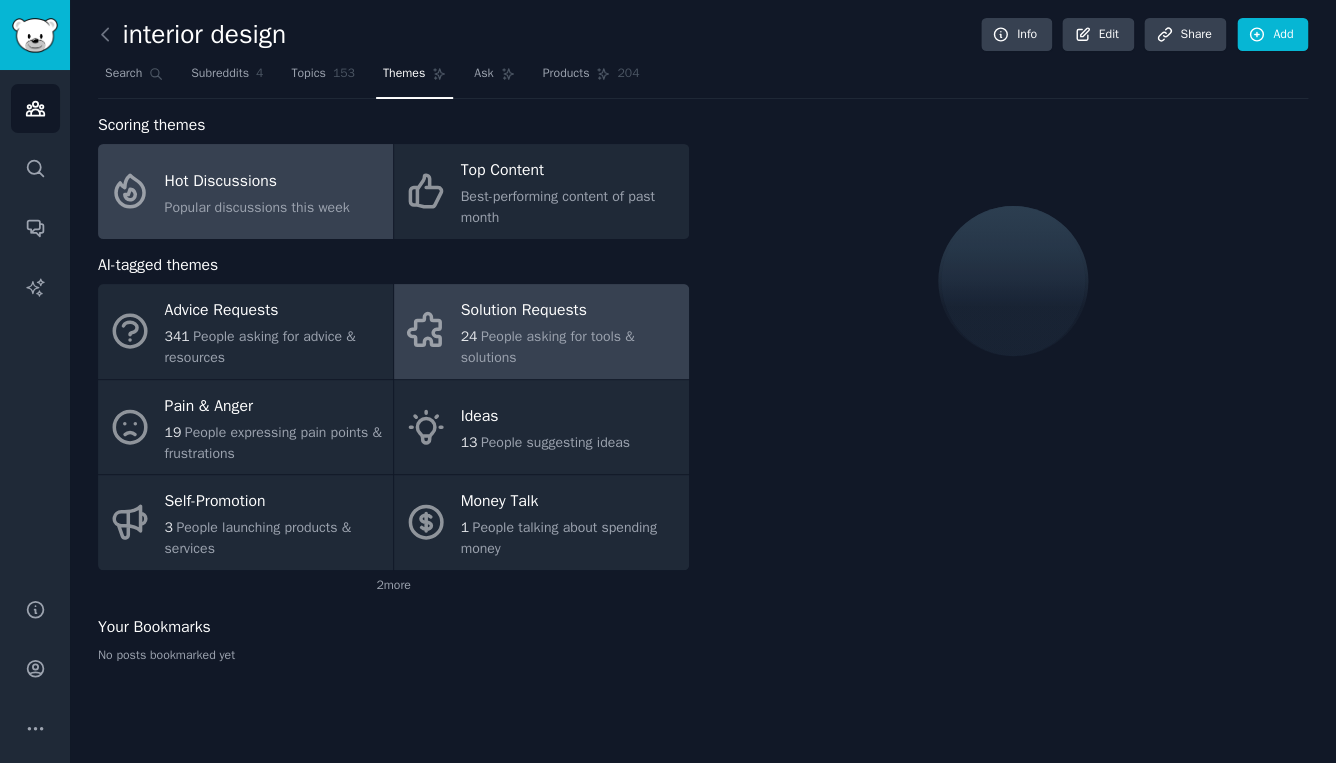 click on "People asking for tools & solutions" at bounding box center [548, 347] 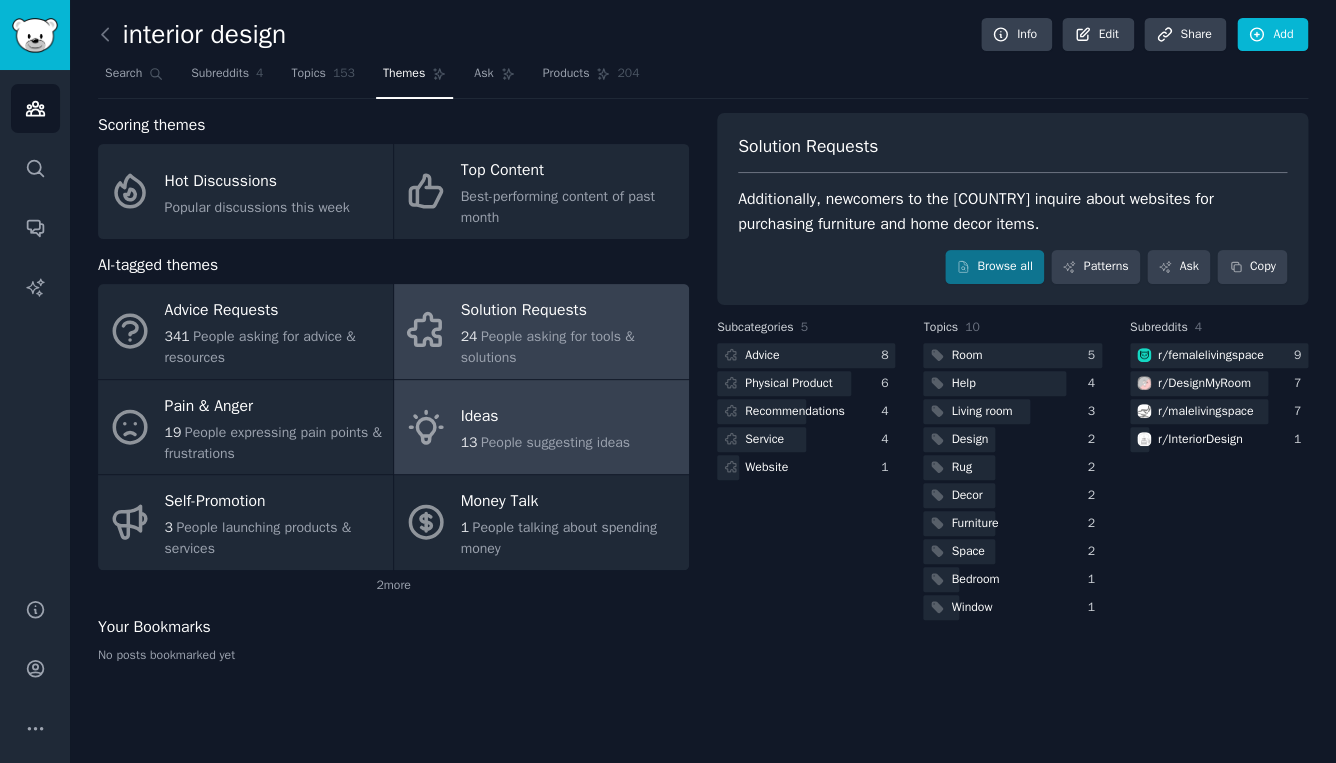 click on "Ideas" at bounding box center (545, 417) 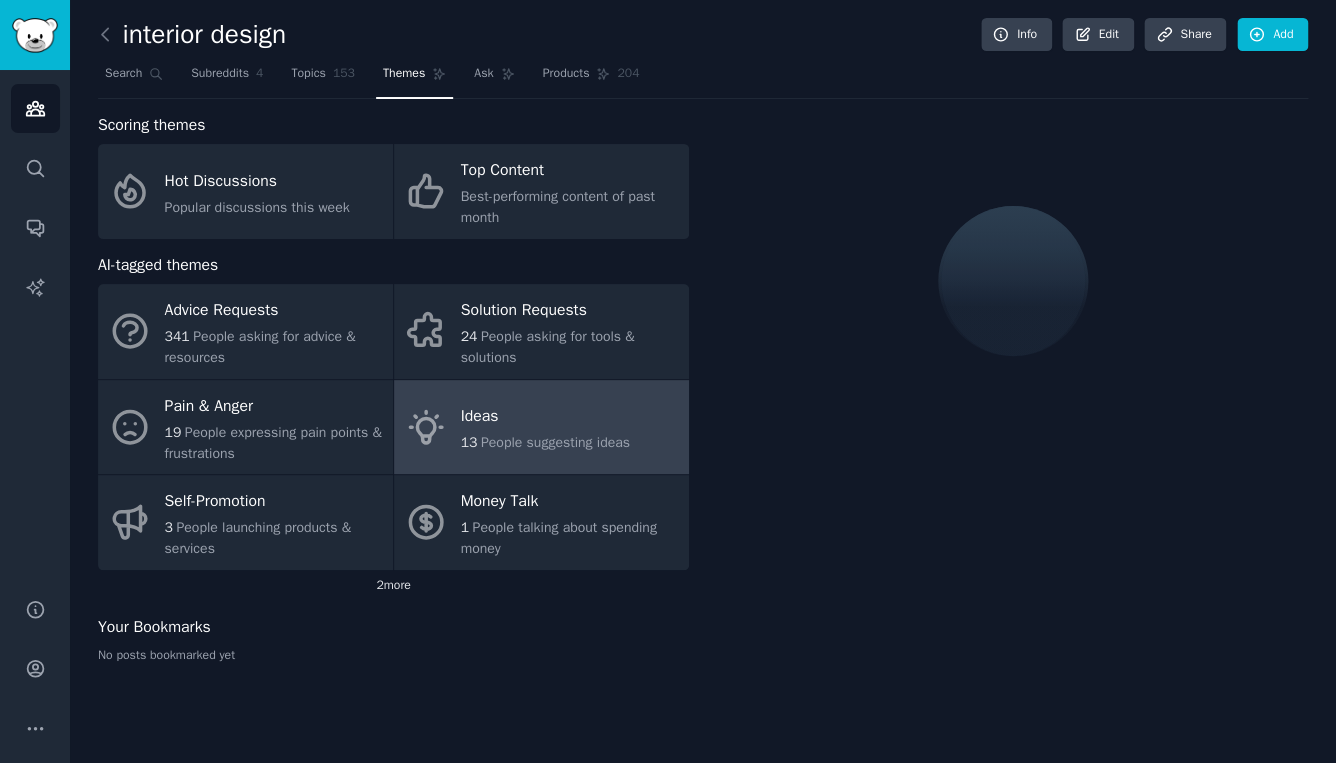 click on "2  more" 